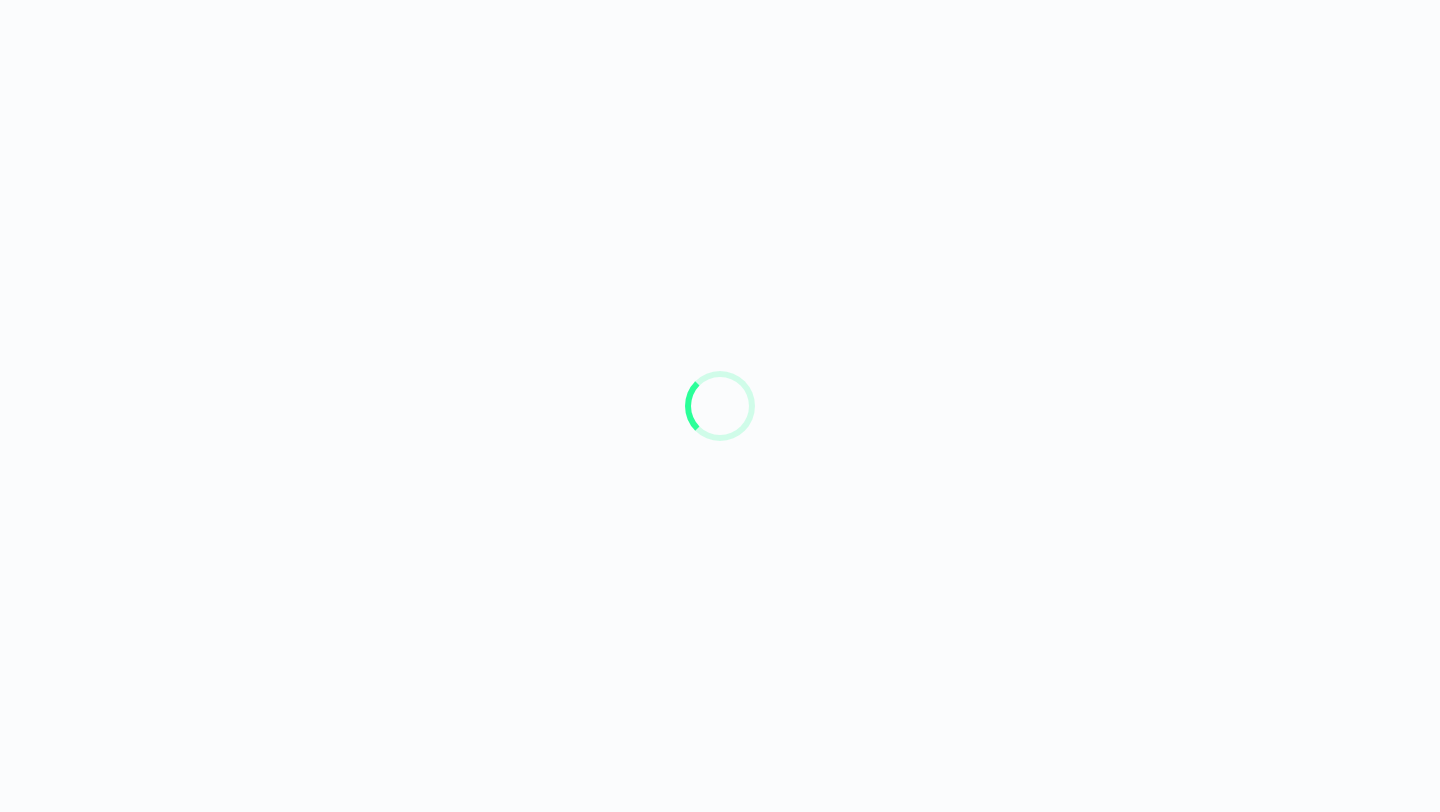 scroll, scrollTop: 0, scrollLeft: 0, axis: both 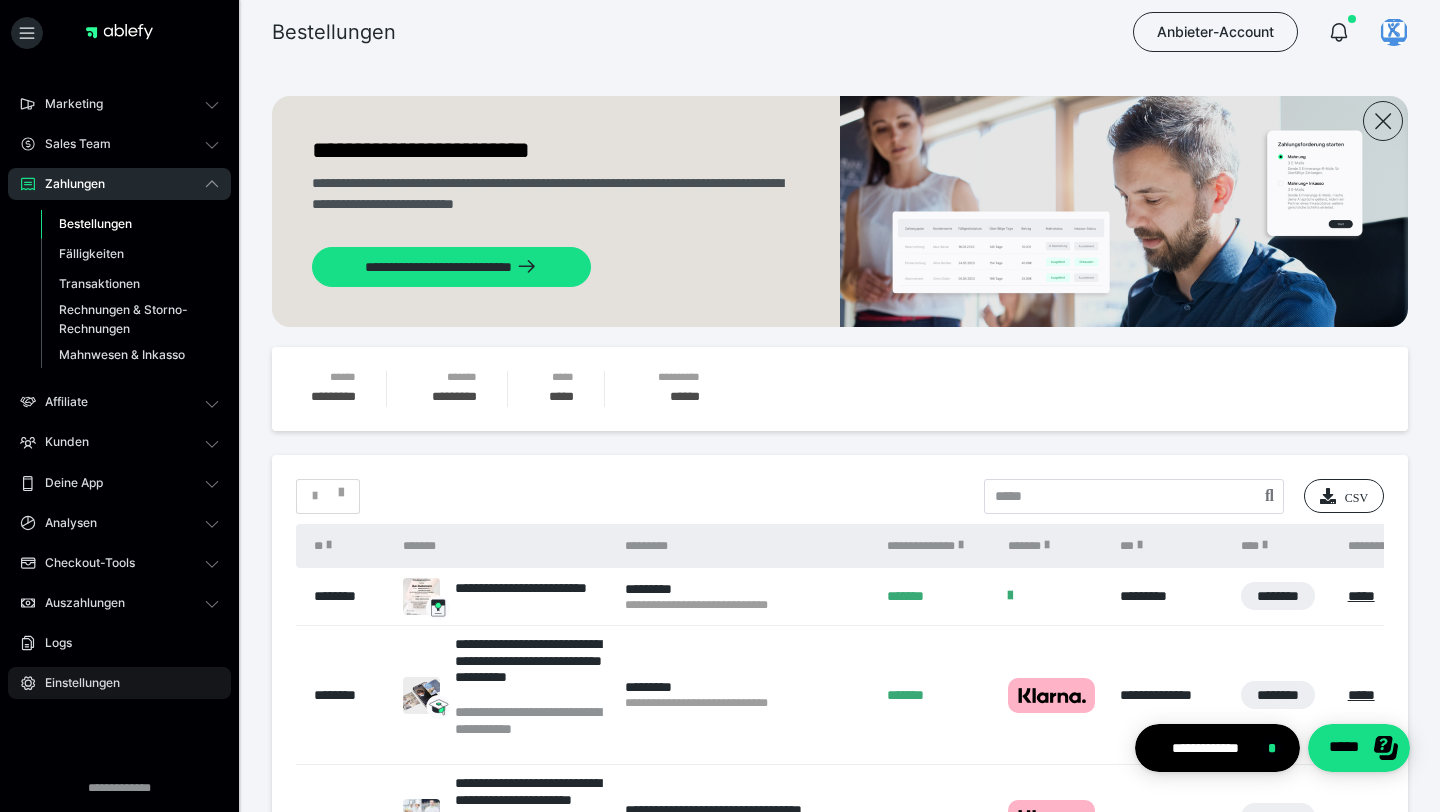 click on "Einstellungen" at bounding box center [75, 683] 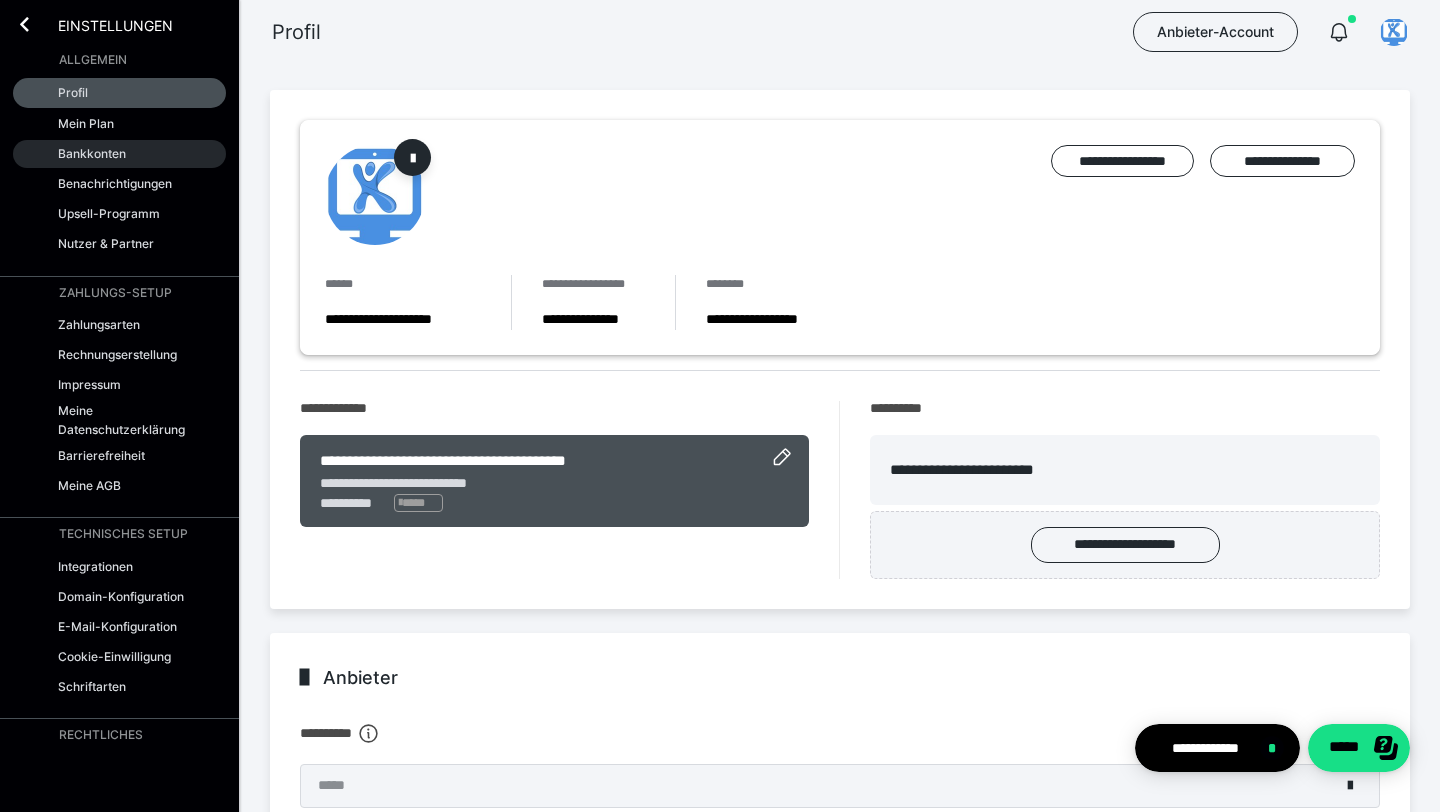 click on "Bankkonten" at bounding box center [92, 153] 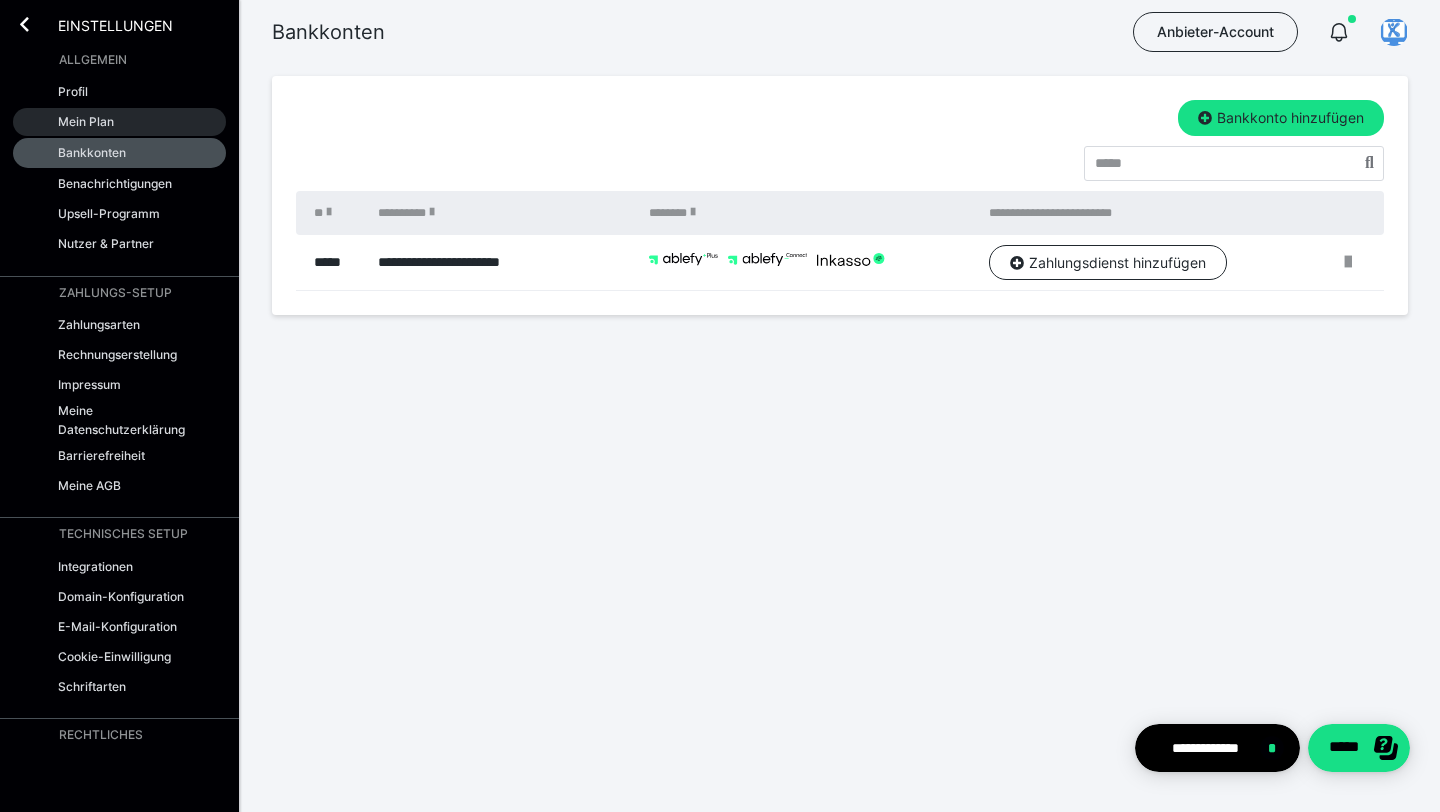 click on "Mein Plan" at bounding box center (86, 121) 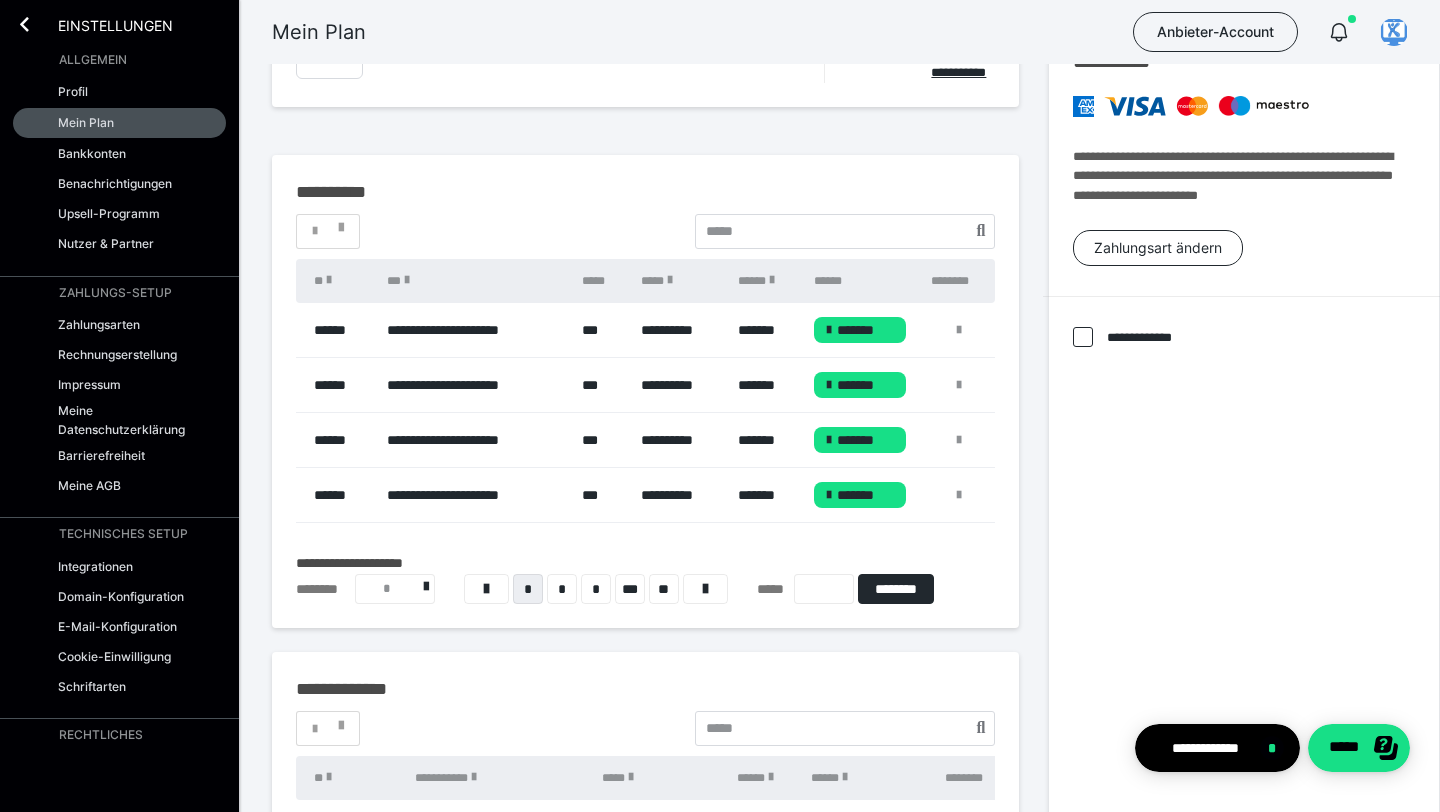scroll, scrollTop: 0, scrollLeft: 0, axis: both 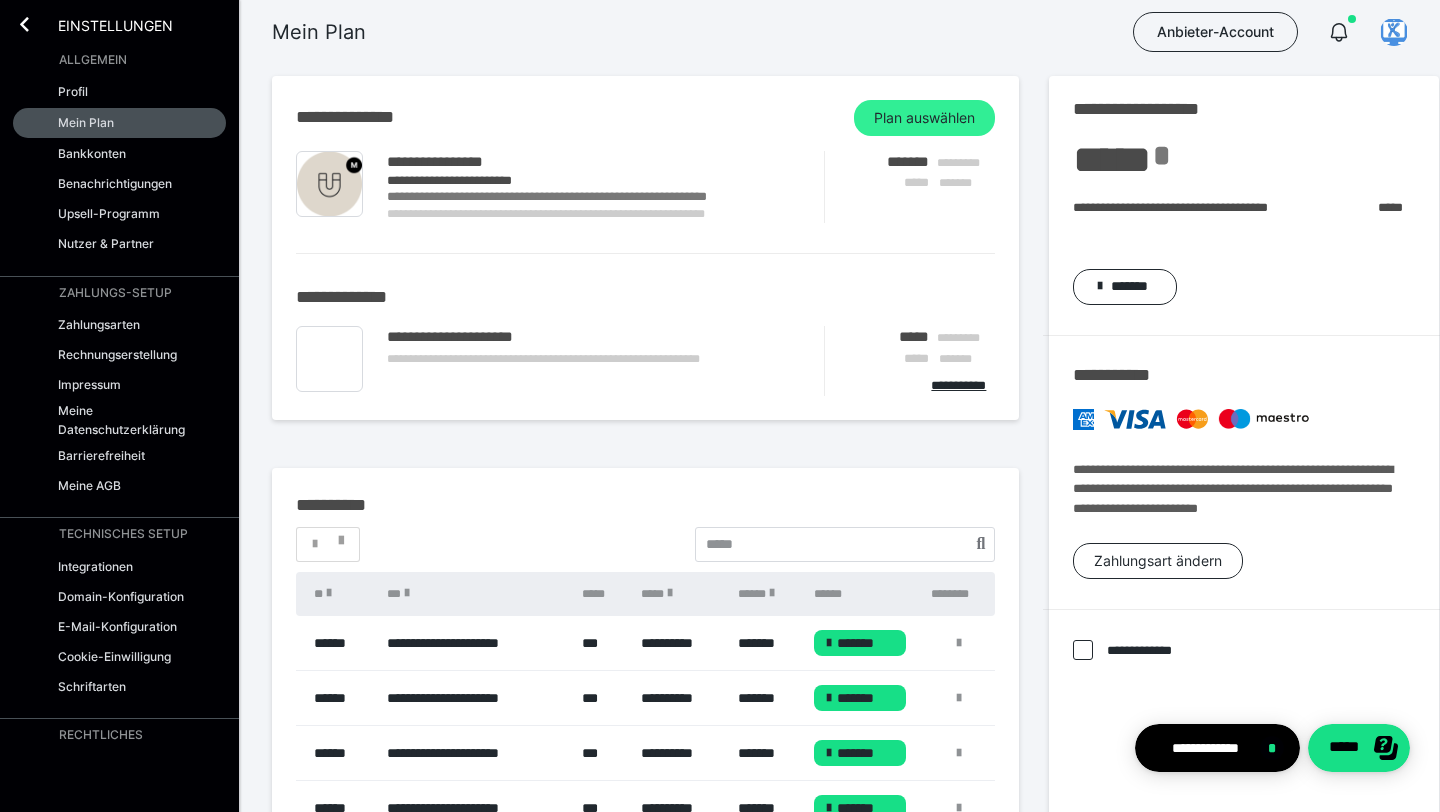 click on "Plan auswählen" at bounding box center (924, 118) 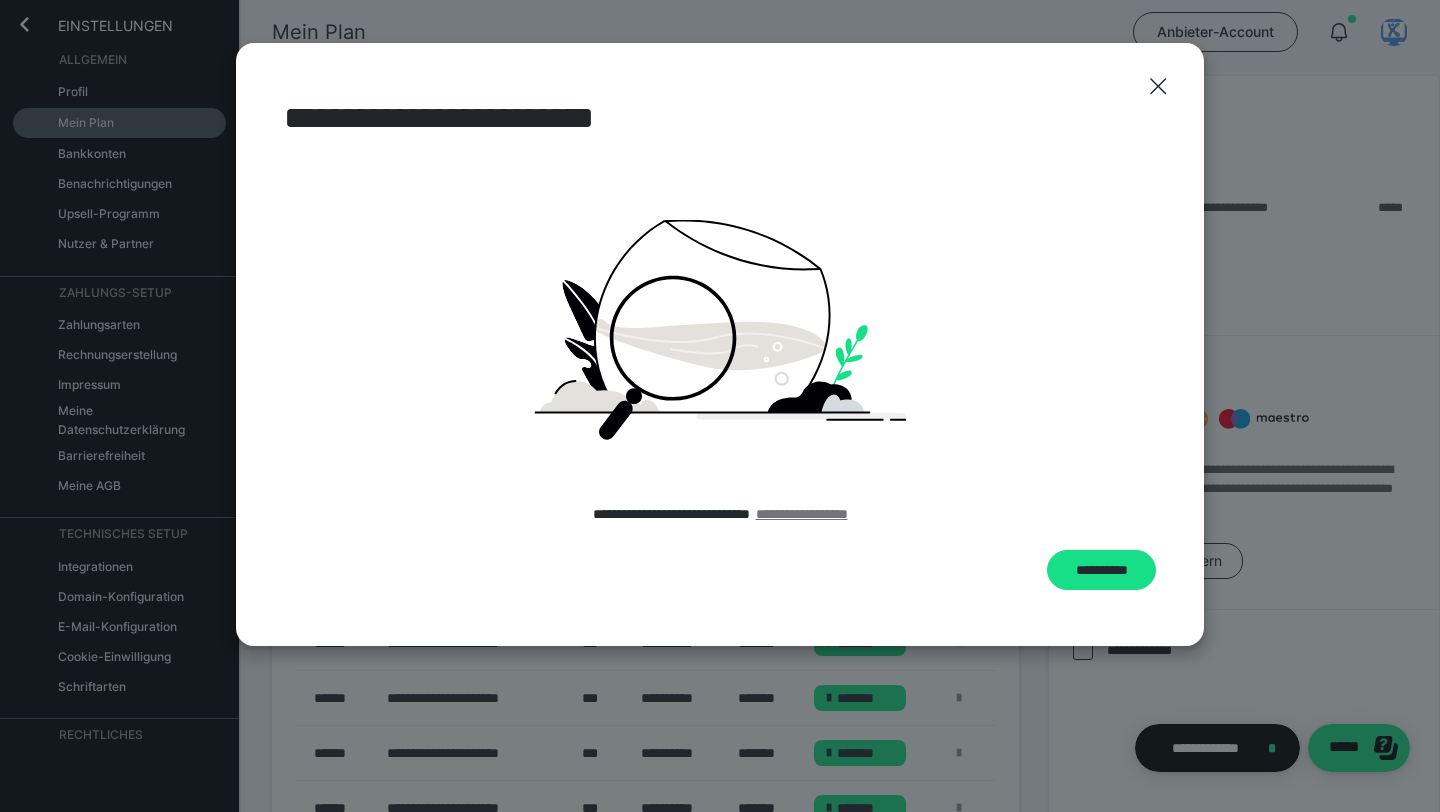 click on "**********" at bounding box center [802, 514] 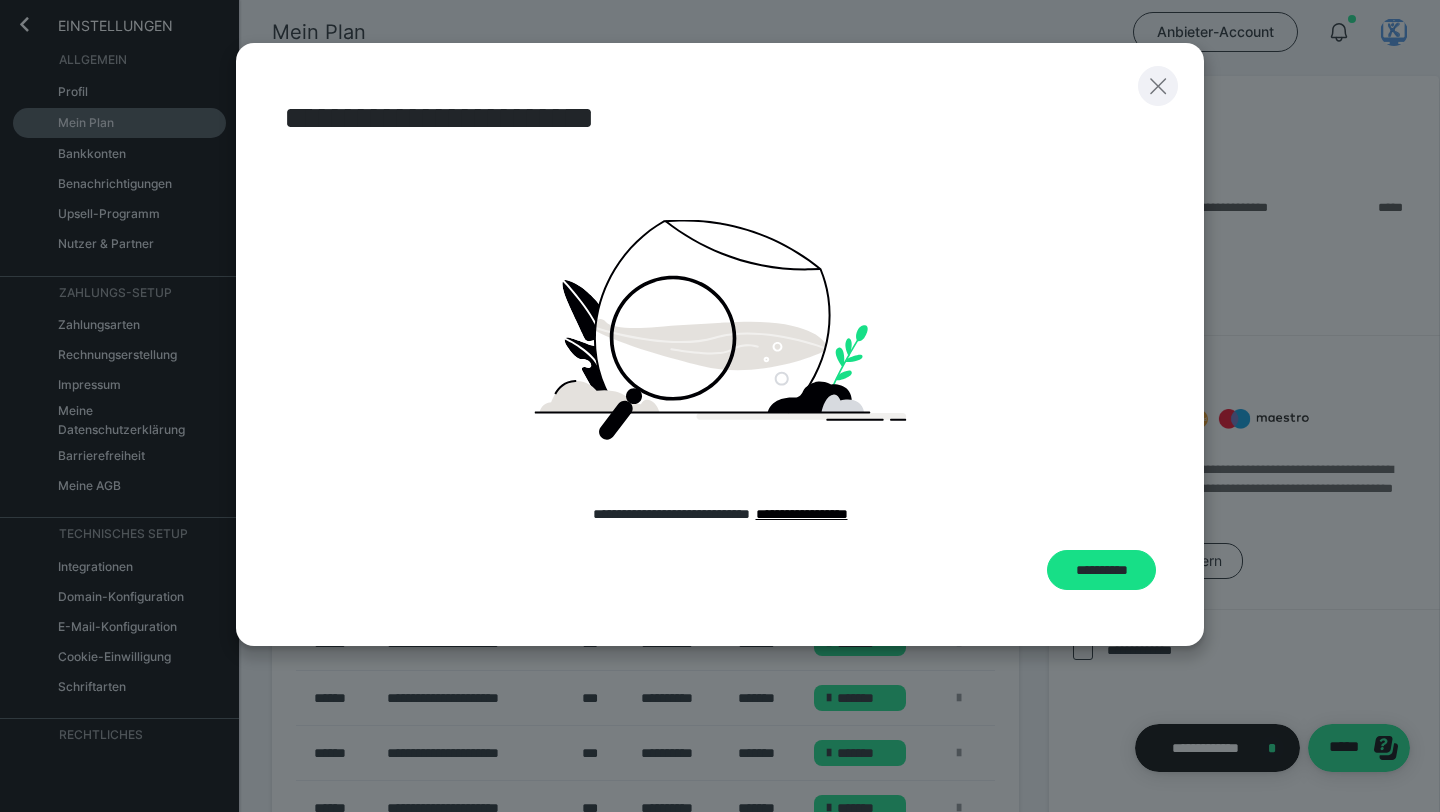 click 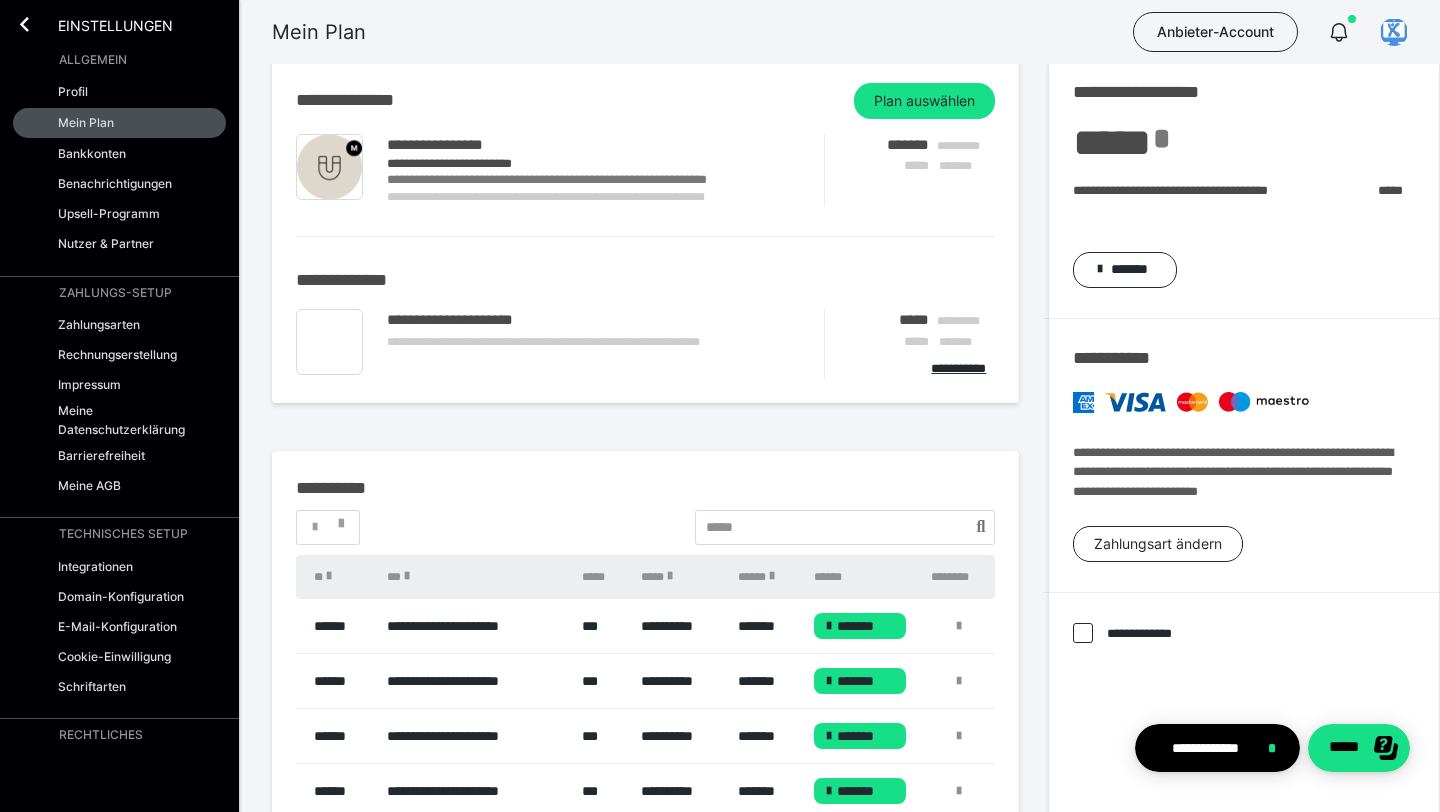scroll, scrollTop: 0, scrollLeft: 0, axis: both 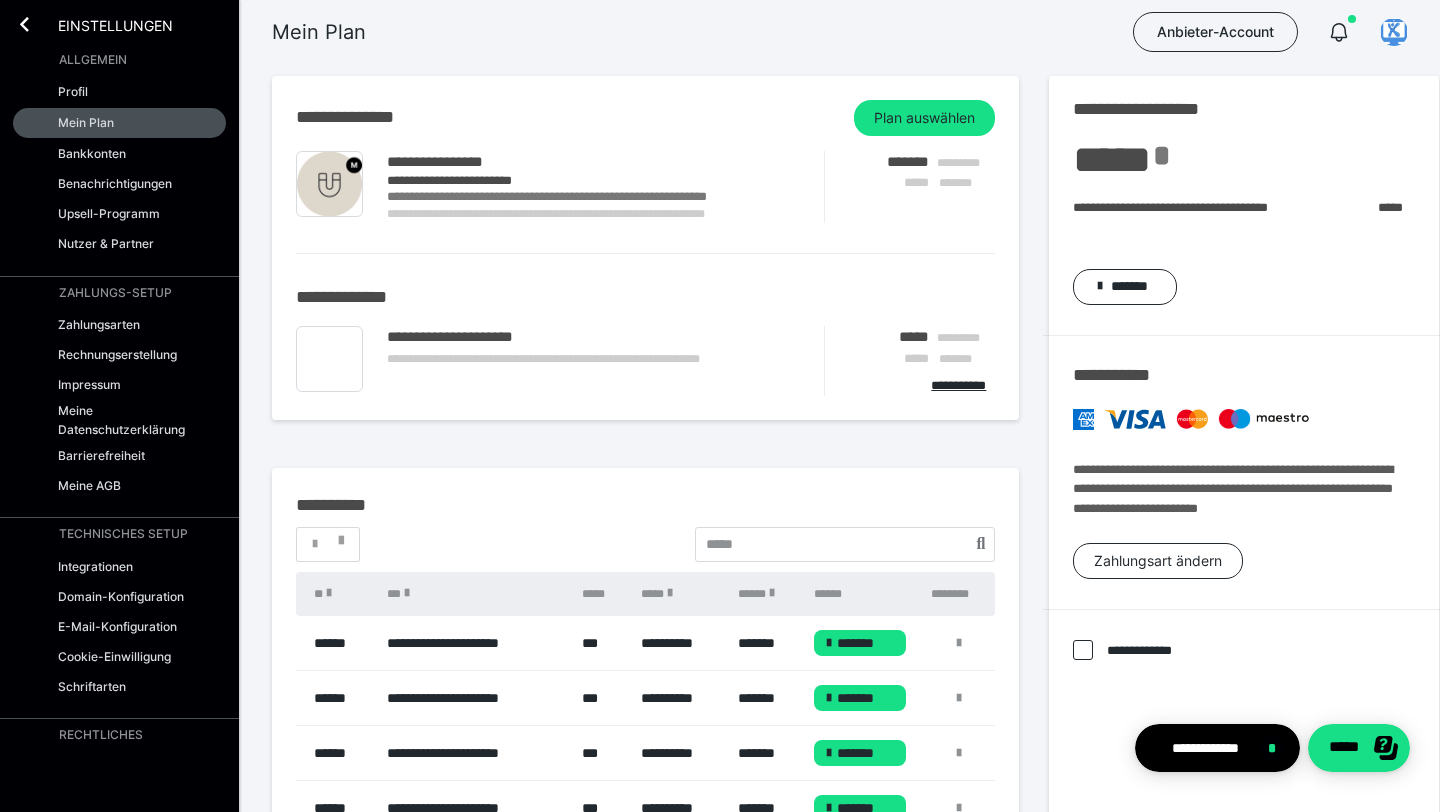 click on "**********" at bounding box center (645, 248) 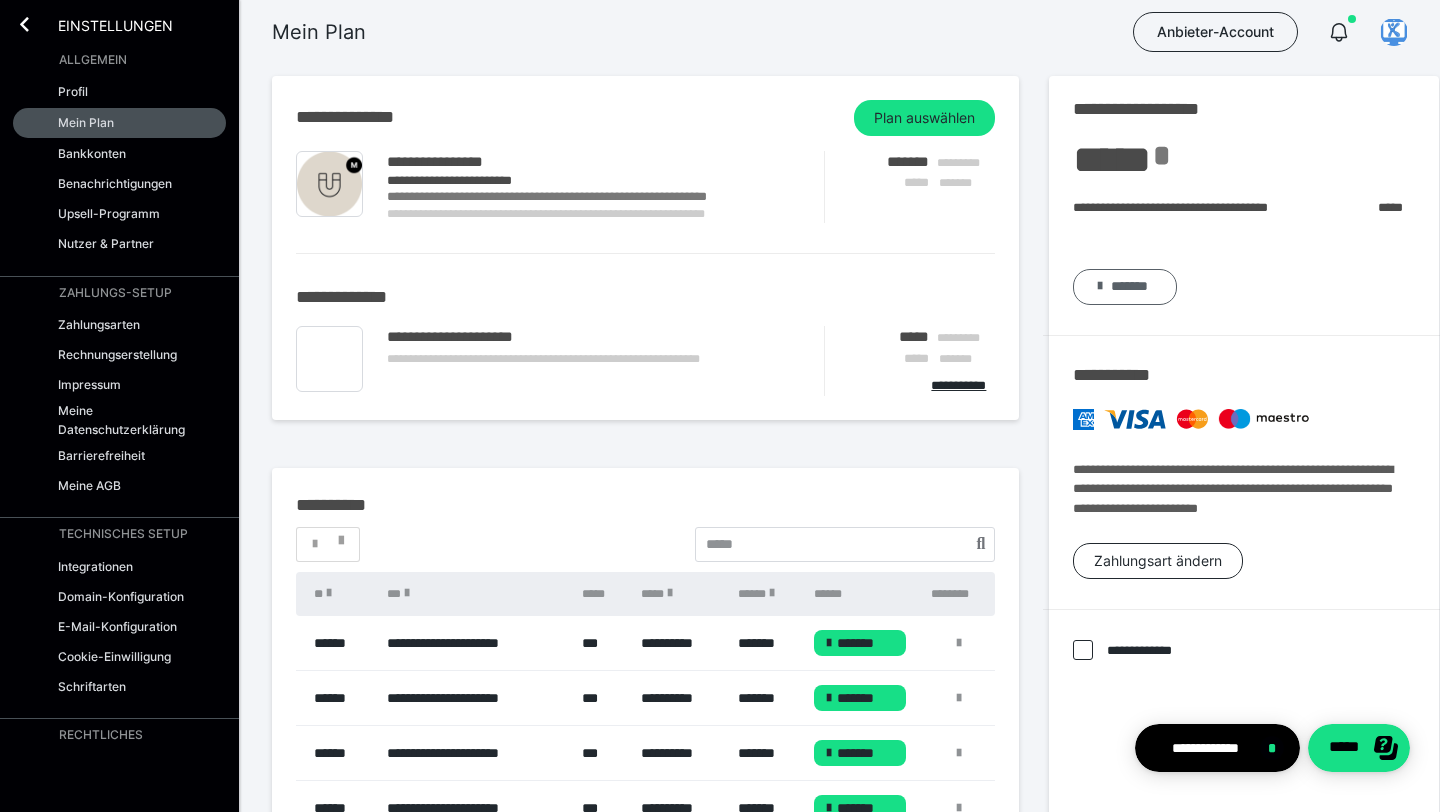 click on "*******" at bounding box center [1125, 287] 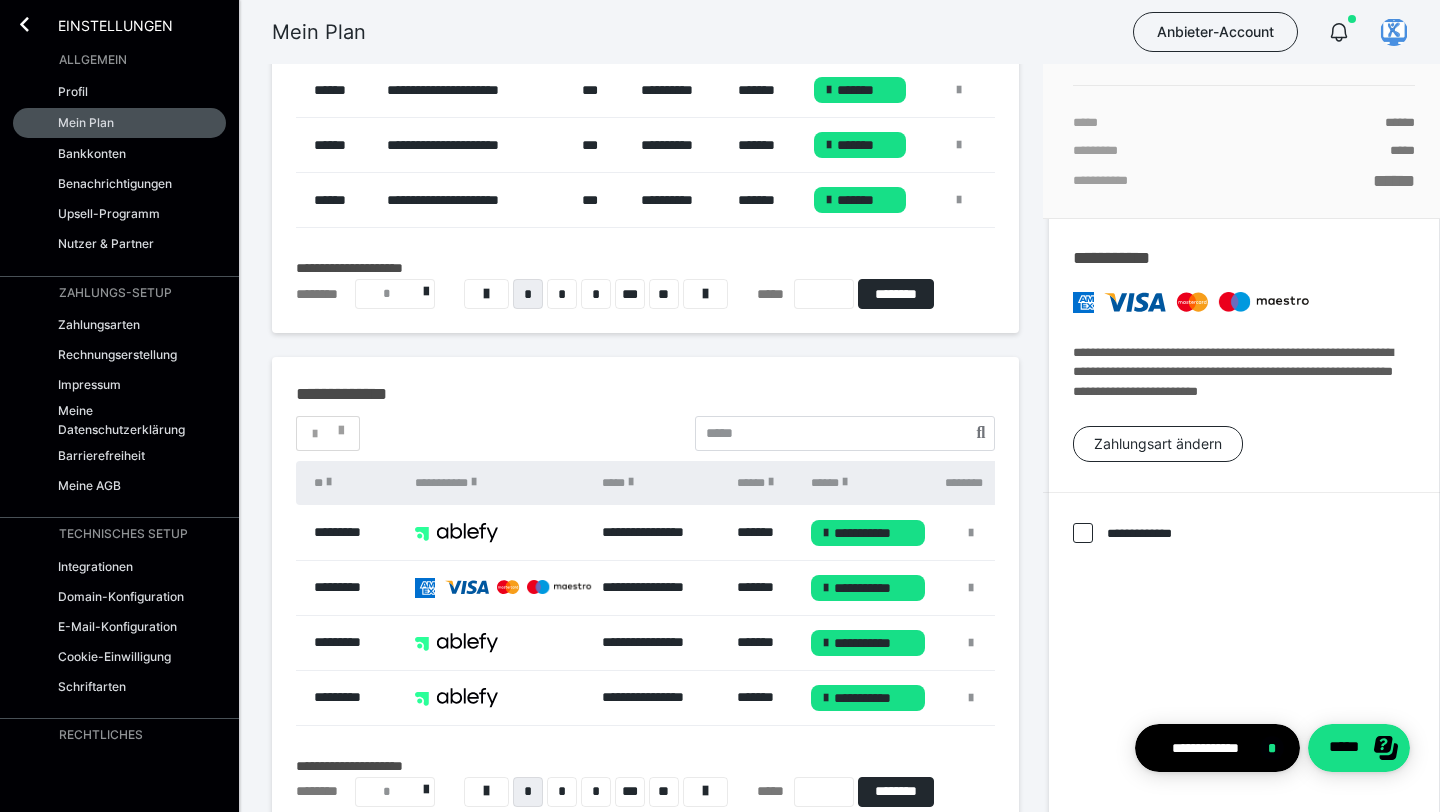 scroll, scrollTop: 630, scrollLeft: 0, axis: vertical 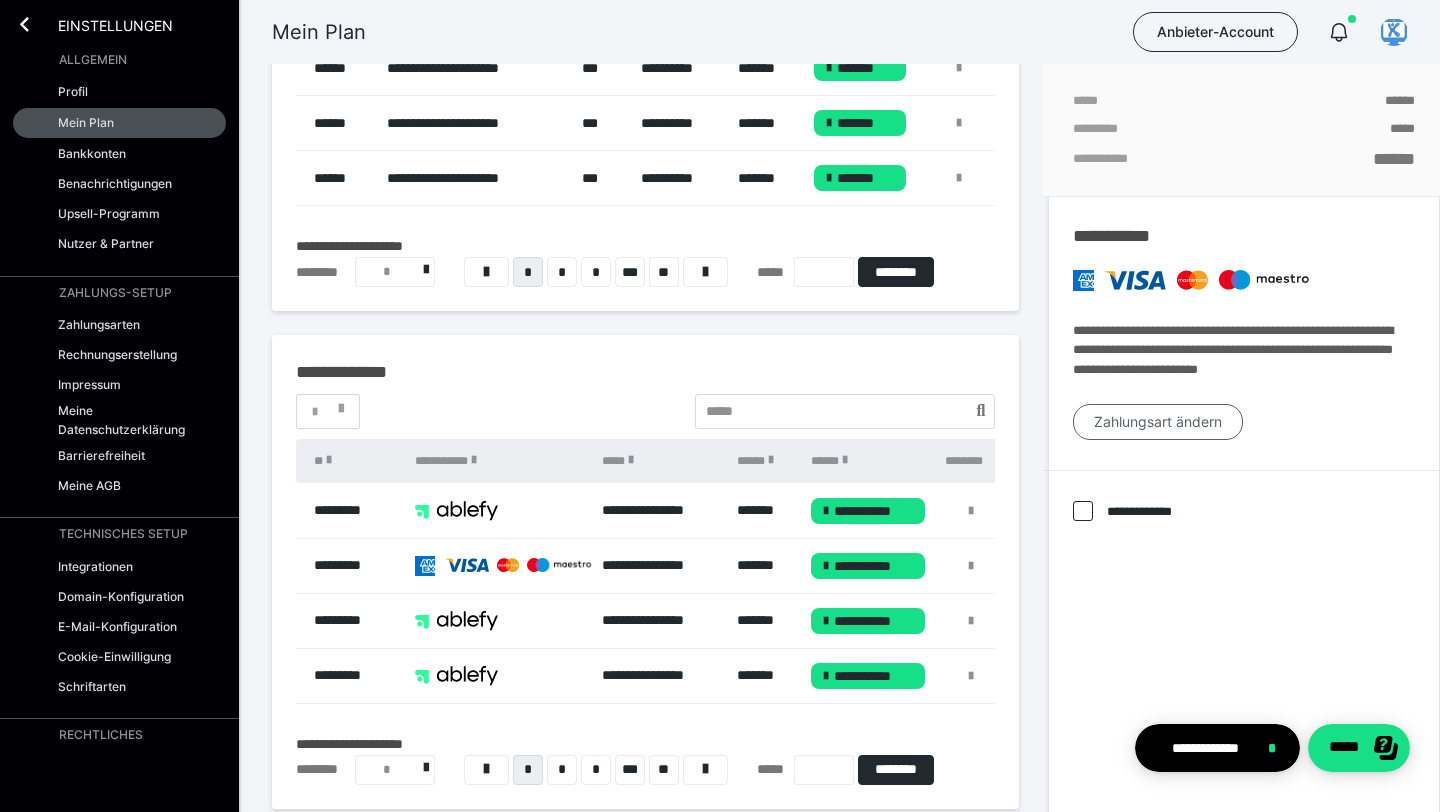 click on "Zahlungsart ändern" at bounding box center (1158, 422) 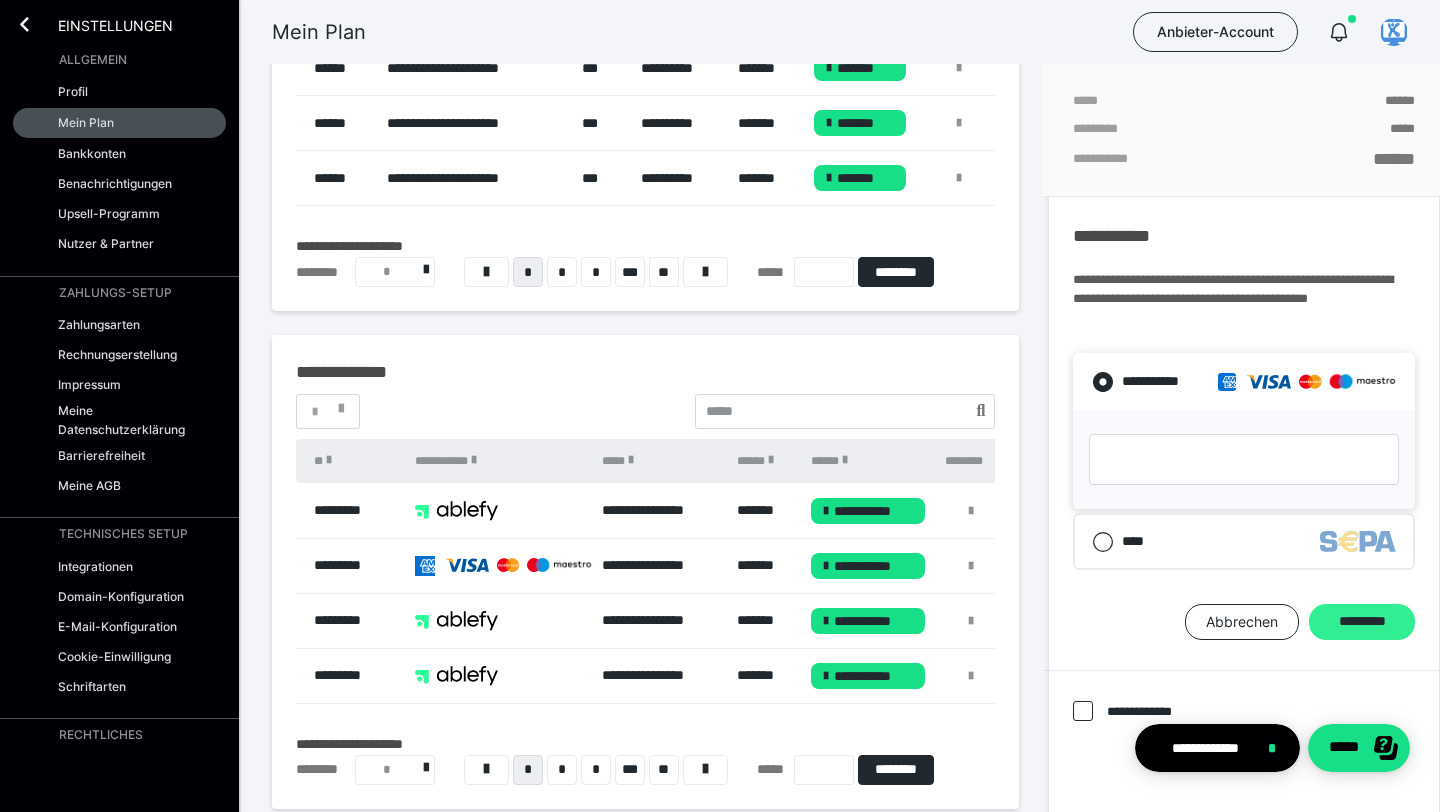 click on "*********" at bounding box center (1362, 622) 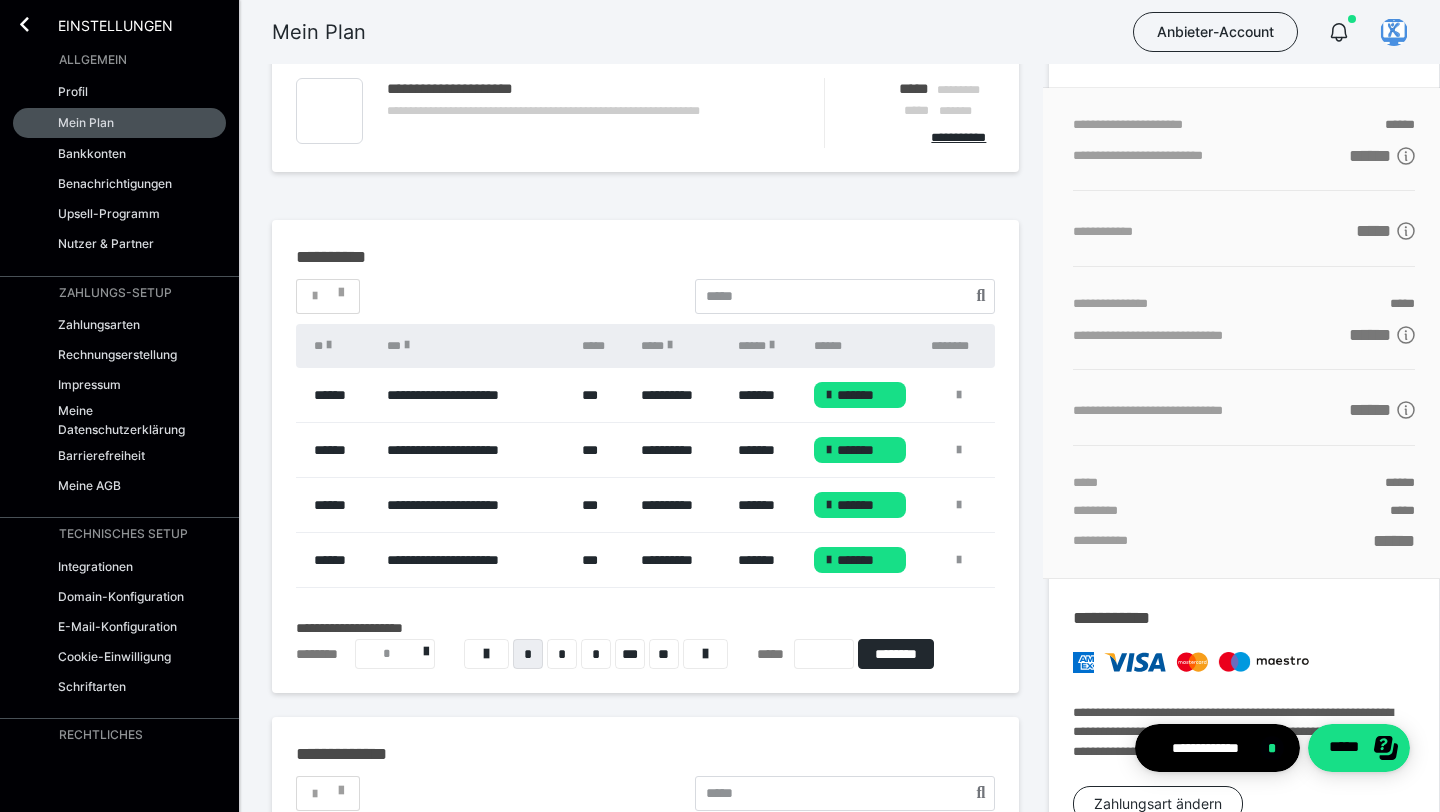 scroll, scrollTop: 282, scrollLeft: 0, axis: vertical 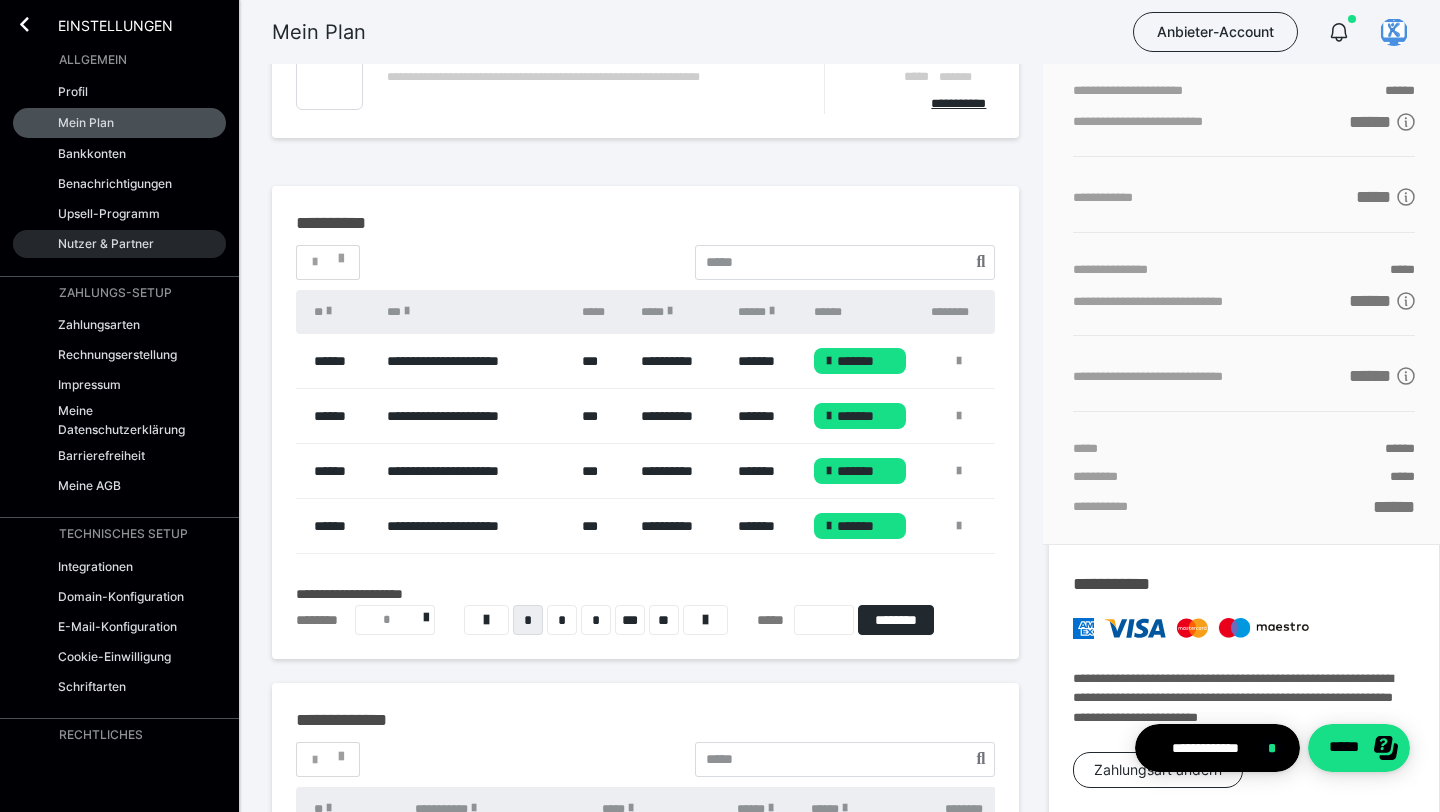 click on "Nutzer & Partner" at bounding box center (119, 244) 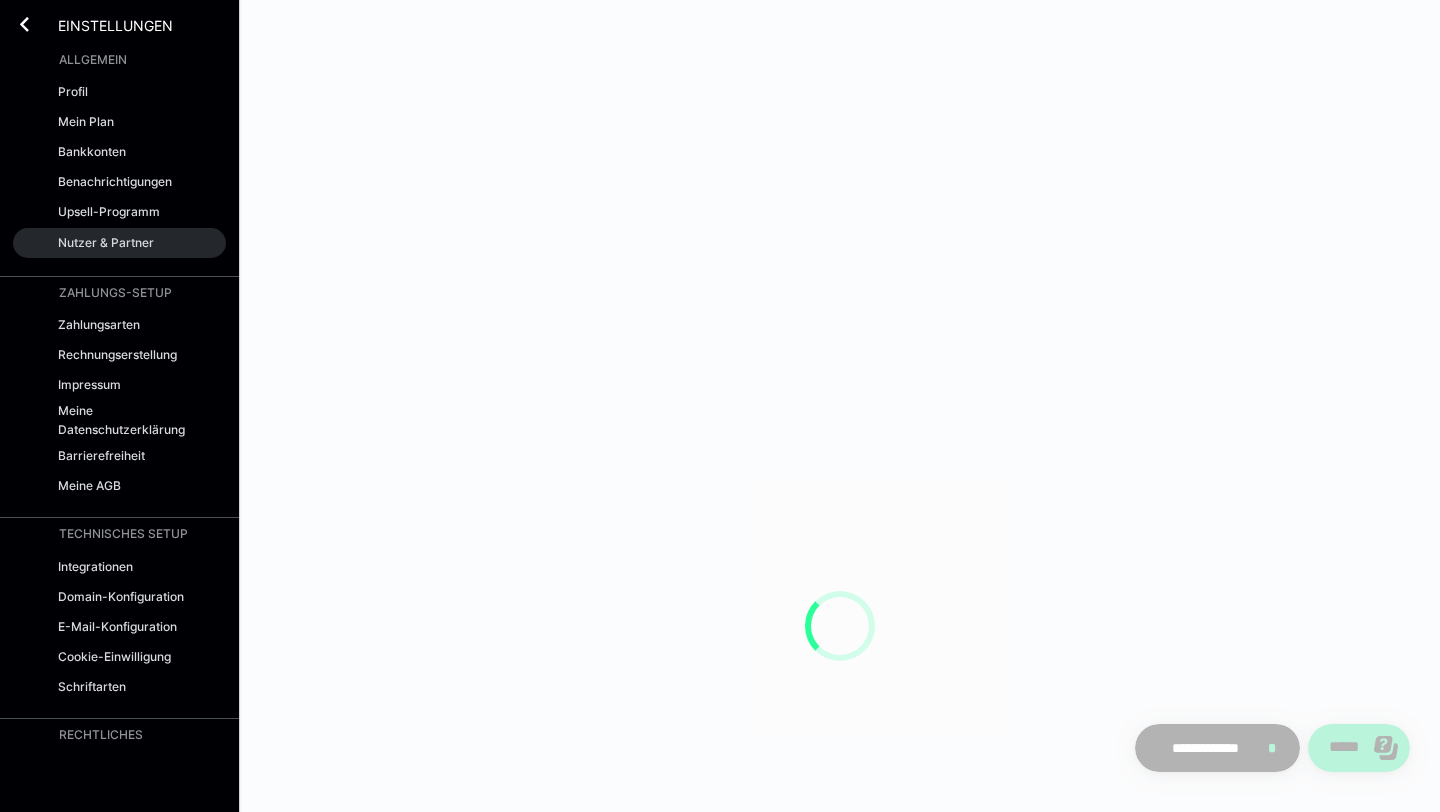 scroll, scrollTop: 0, scrollLeft: 0, axis: both 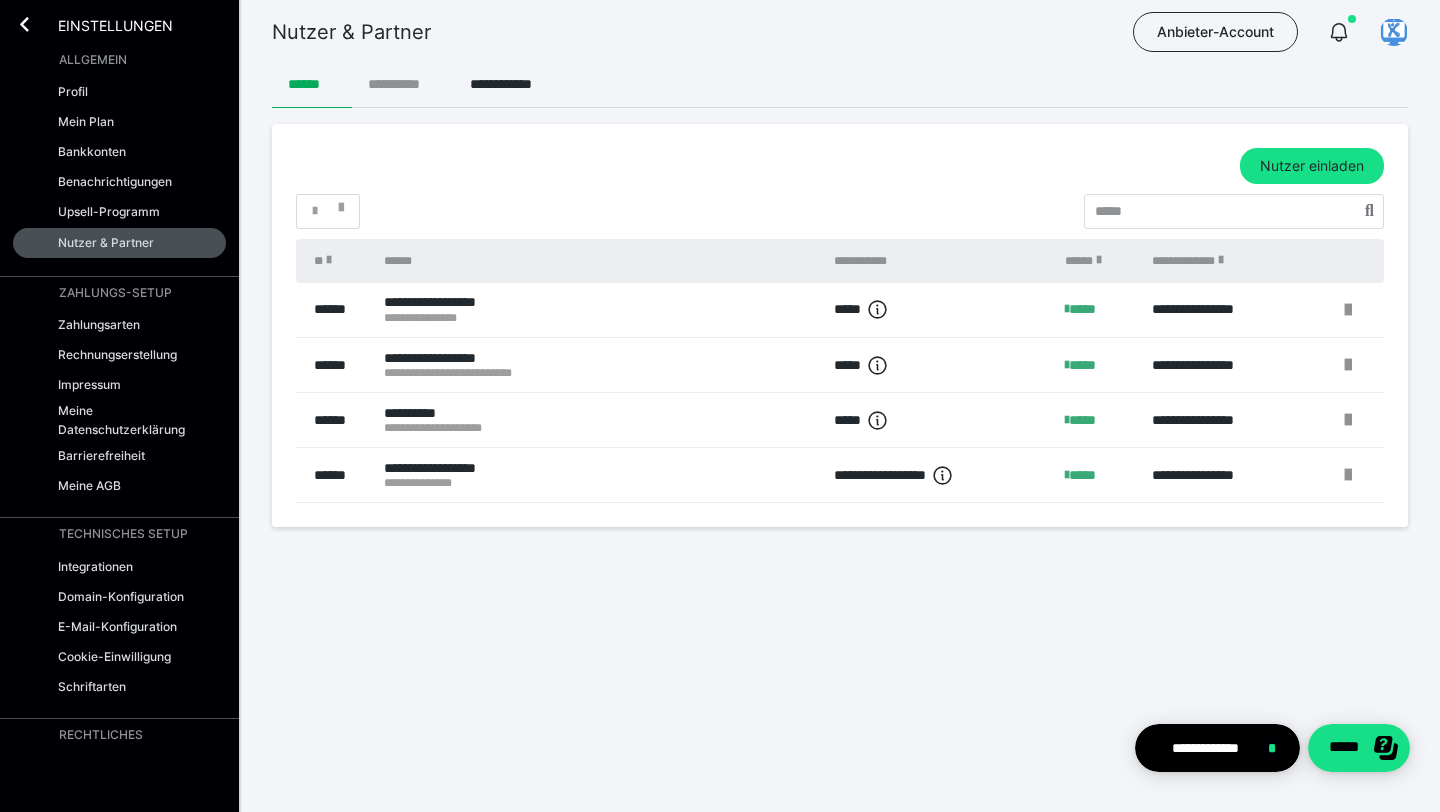 click on "**********" at bounding box center (403, 84) 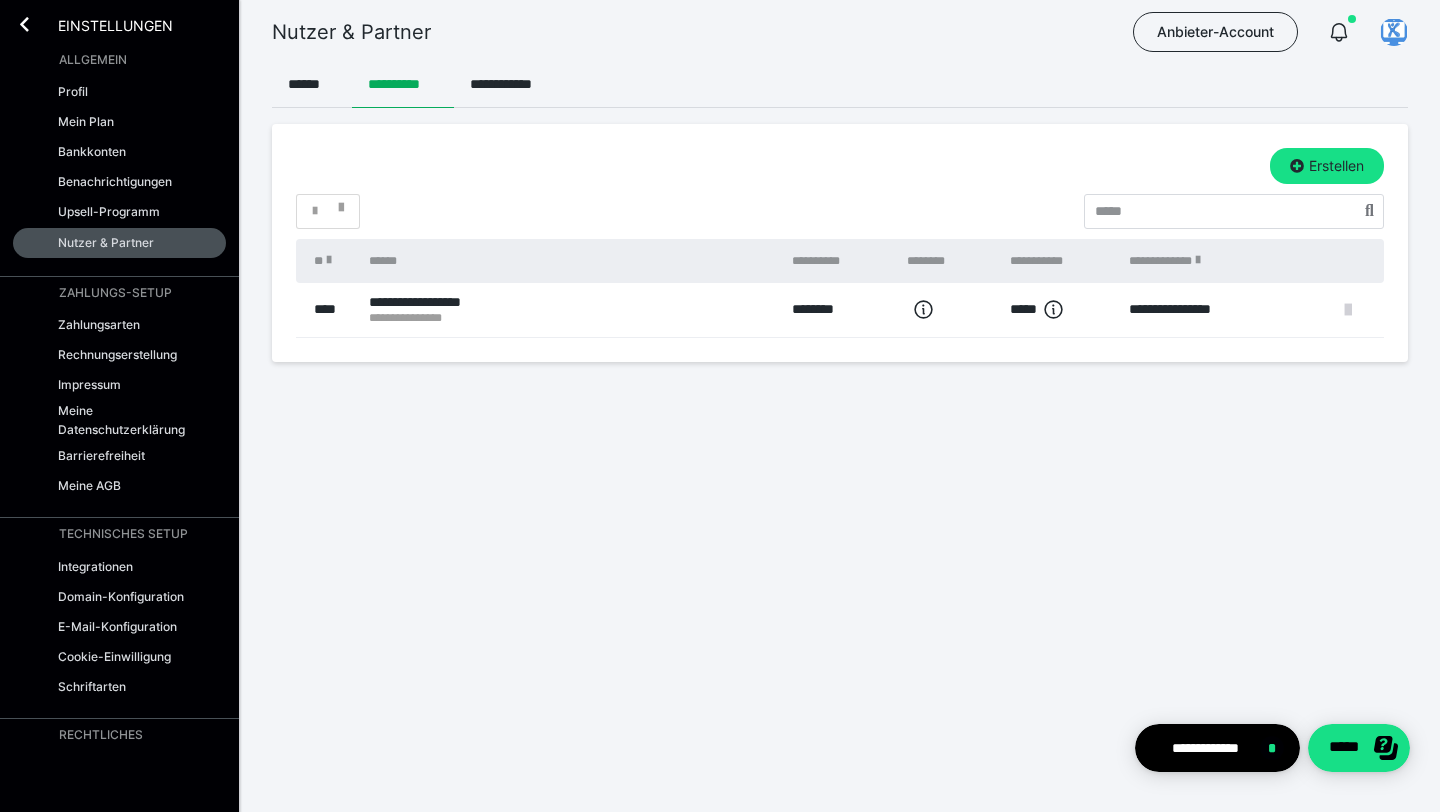 click at bounding box center [1348, 310] 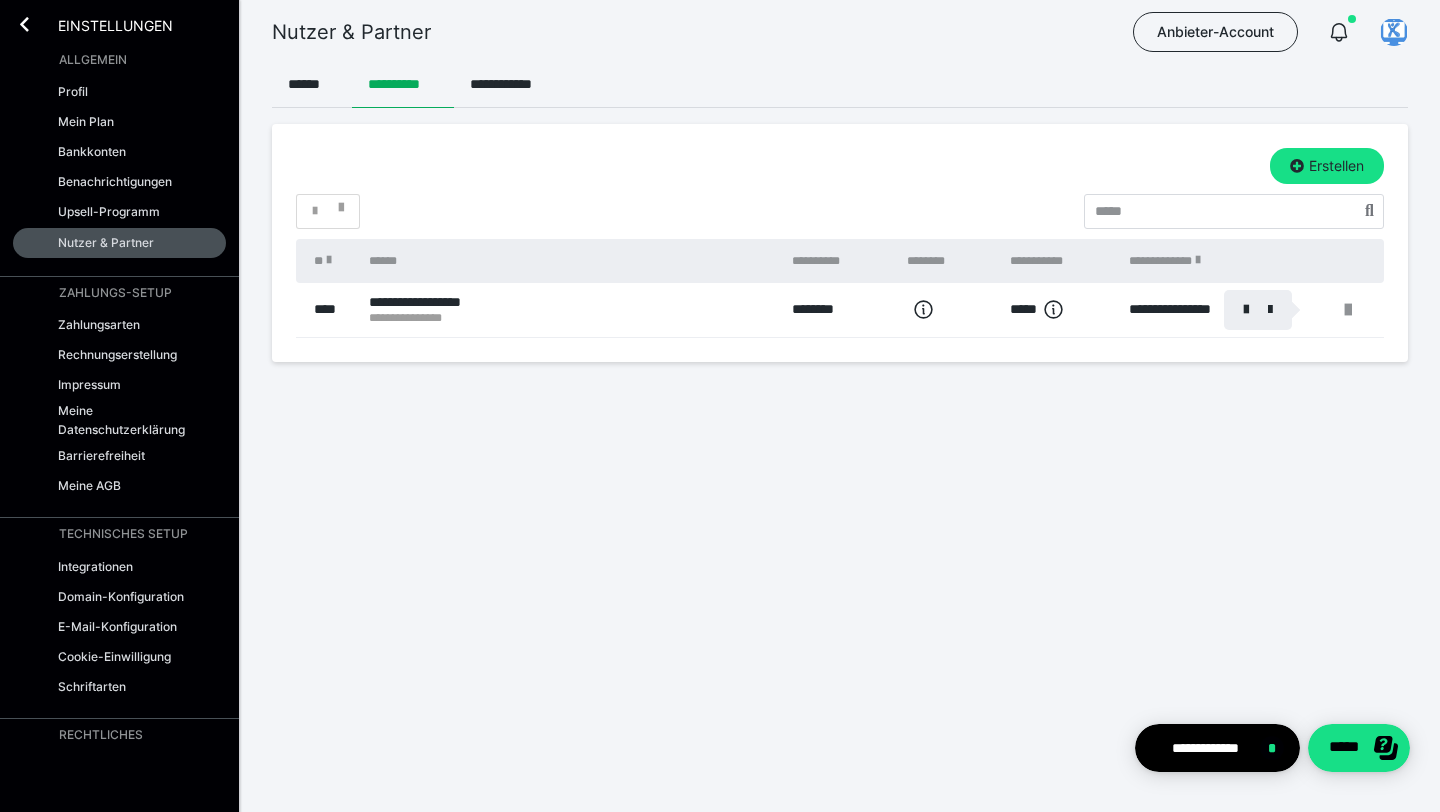 click at bounding box center (1246, 310) 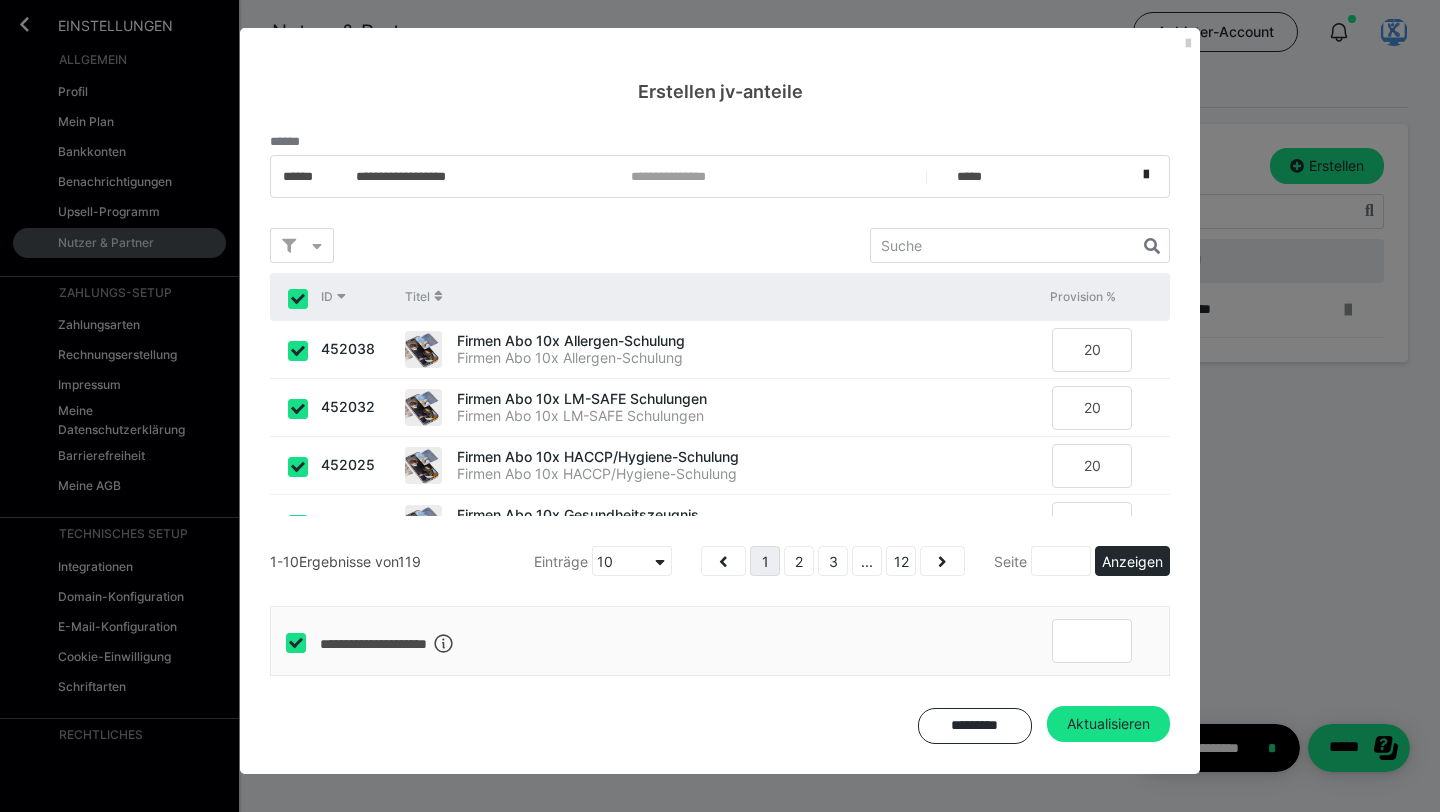 click at bounding box center (298, 299) 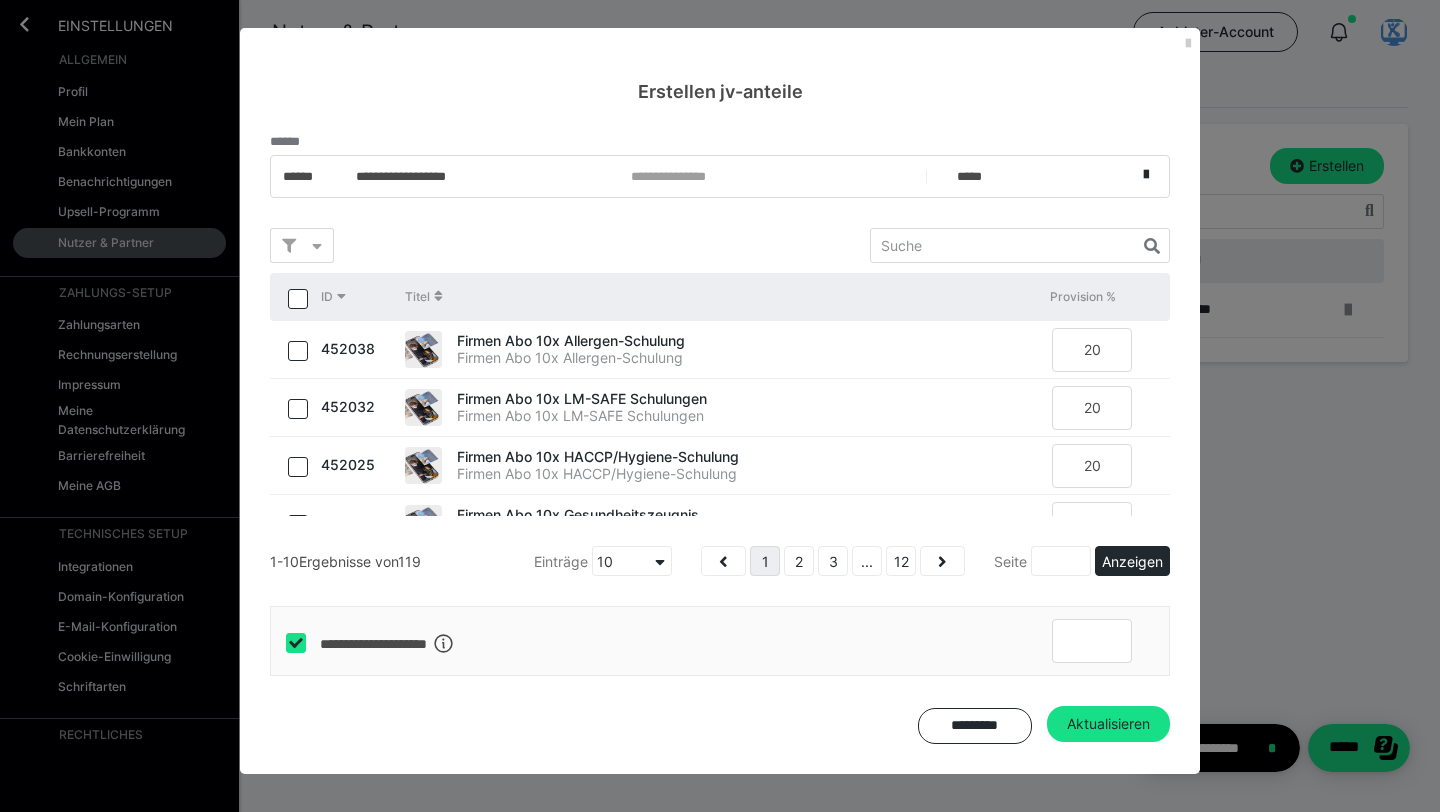 checkbox on "false" 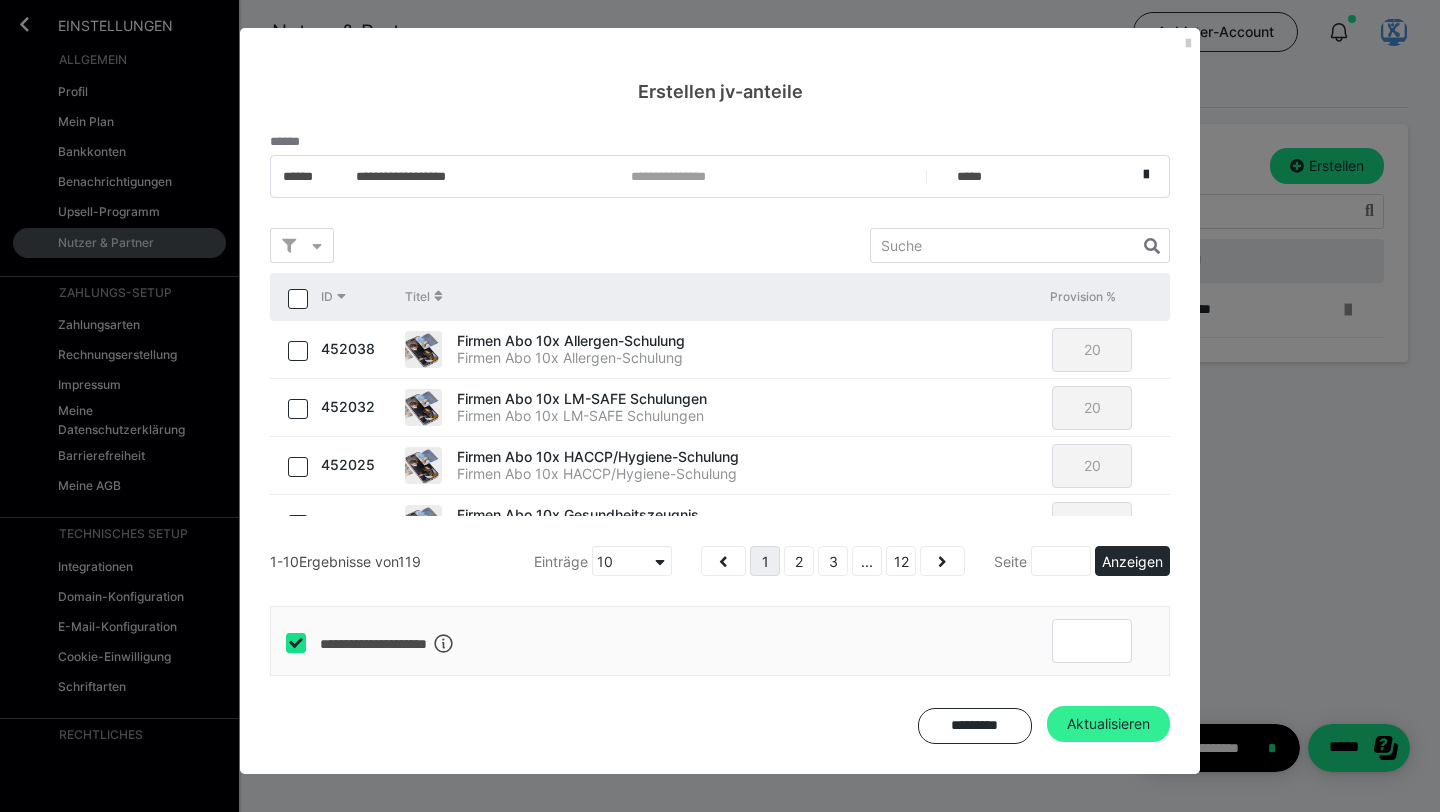 click on "Aktualisieren" at bounding box center (1108, 724) 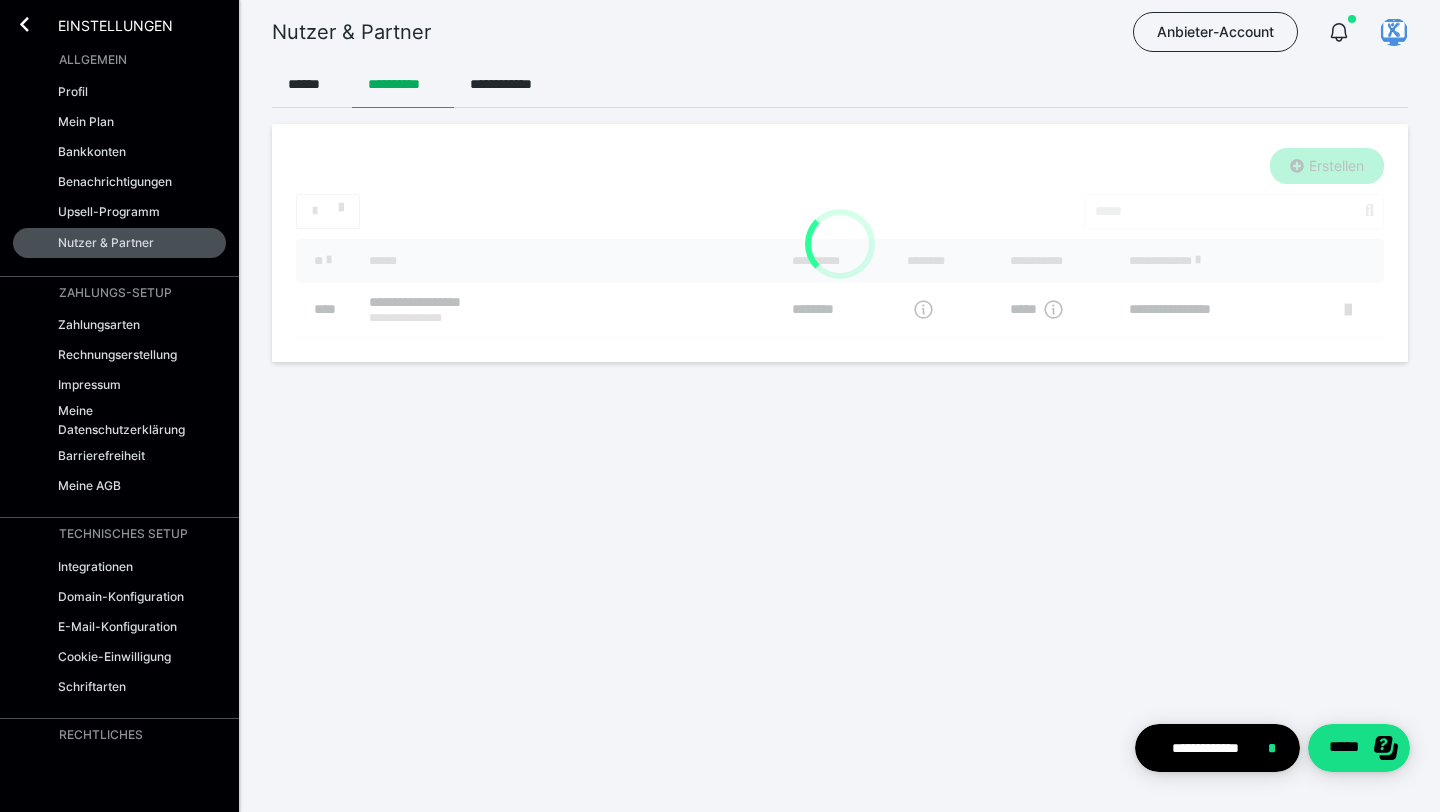 checkbox on "*****" 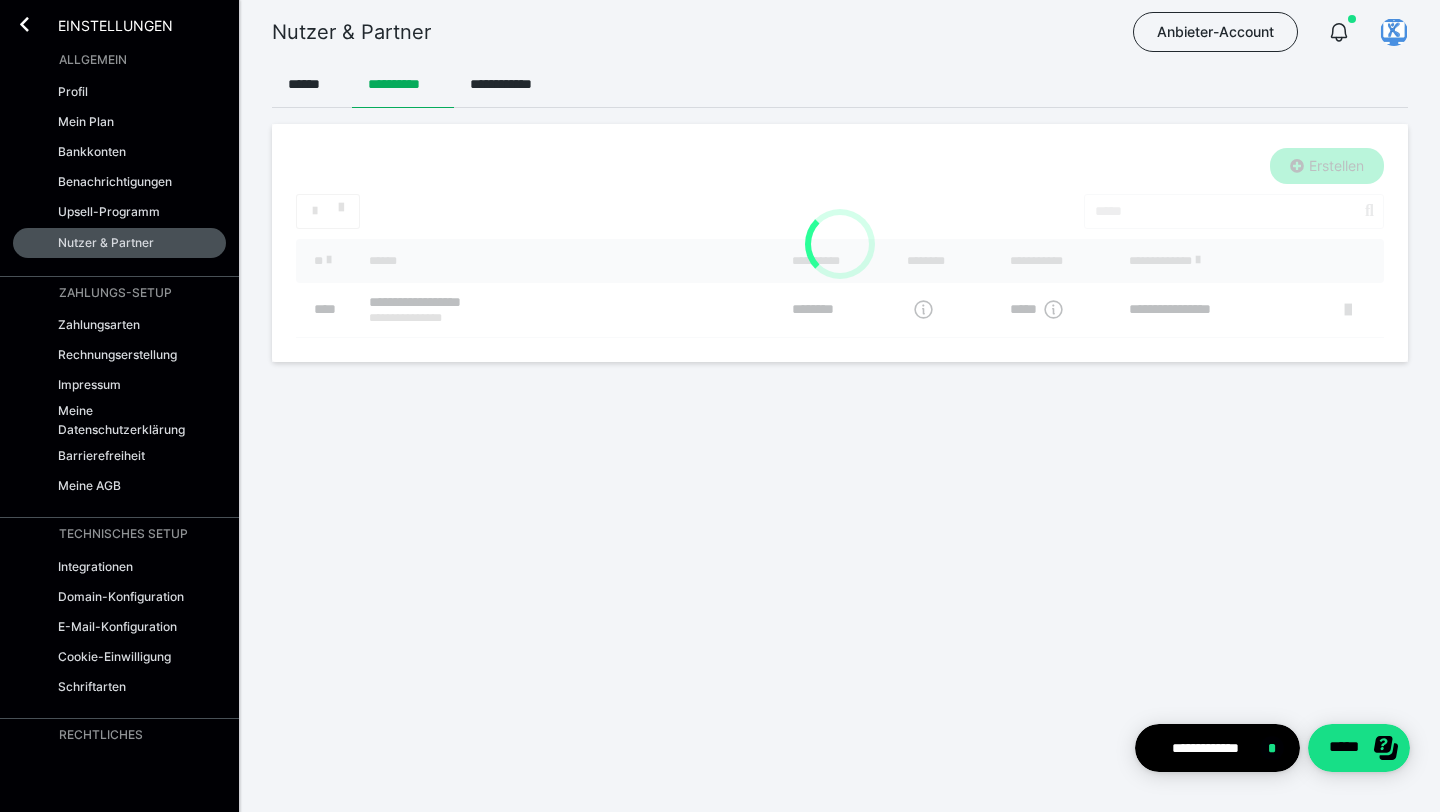 click at bounding box center (840, 243) 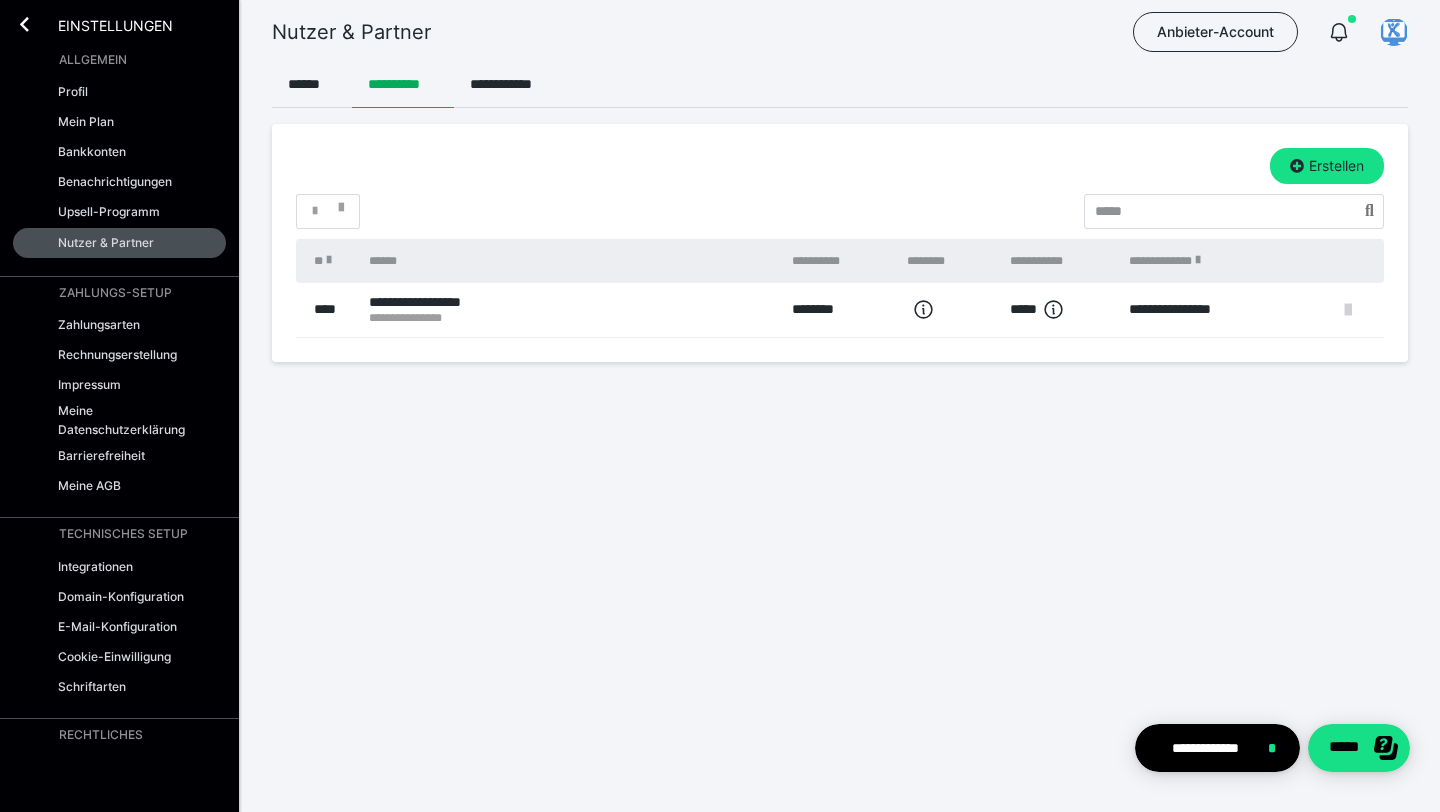 click at bounding box center [1348, 310] 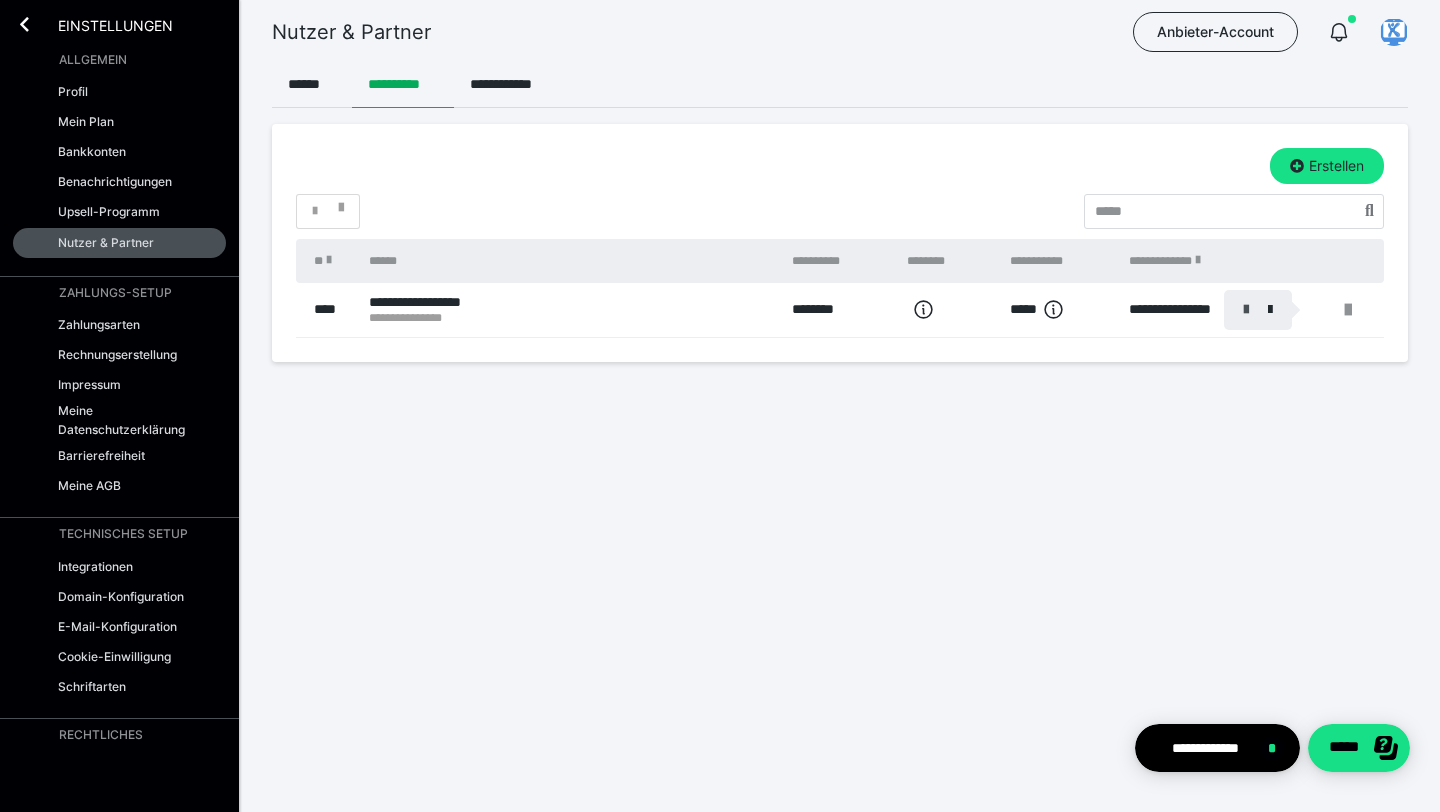 click at bounding box center (1246, 310) 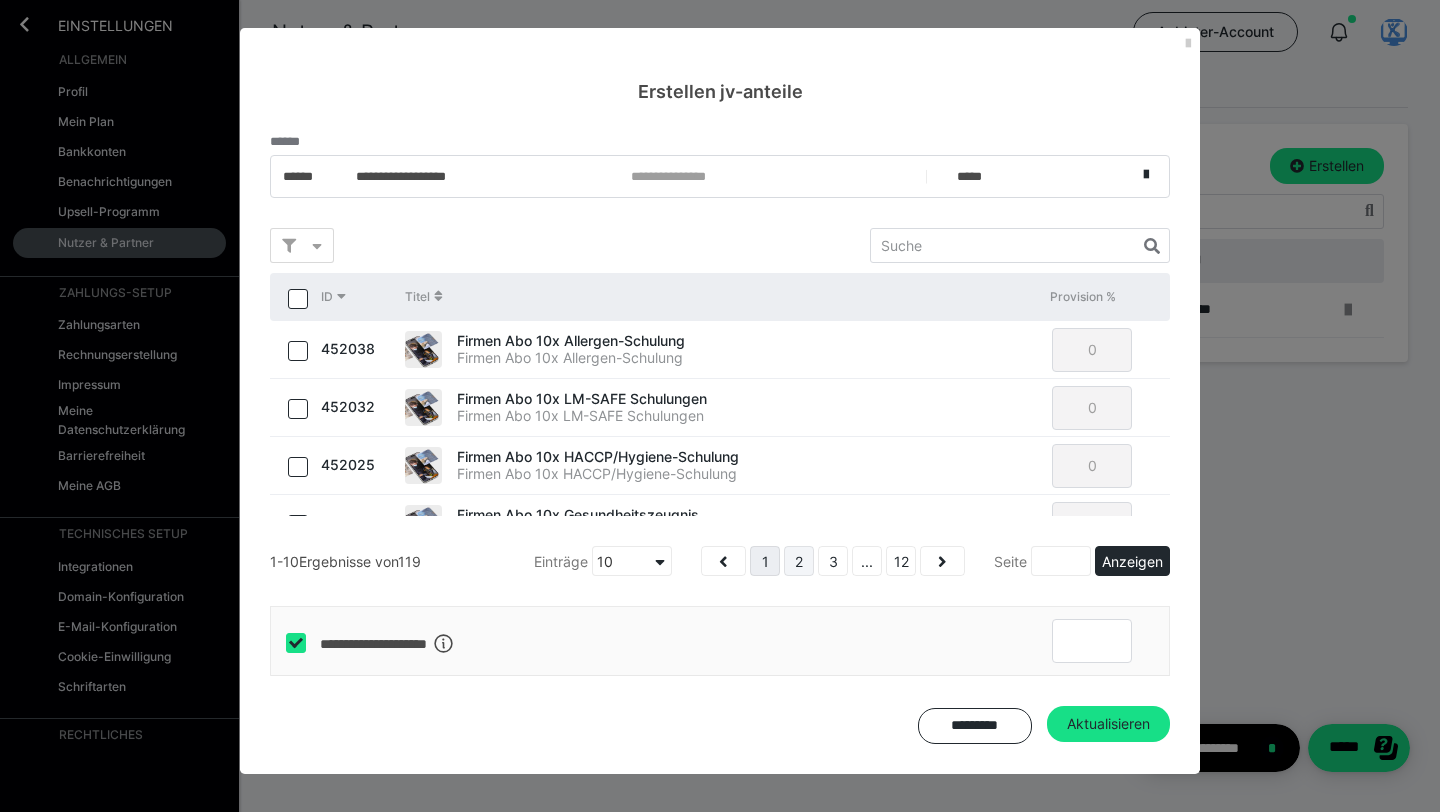 click on "2" at bounding box center [799, 561] 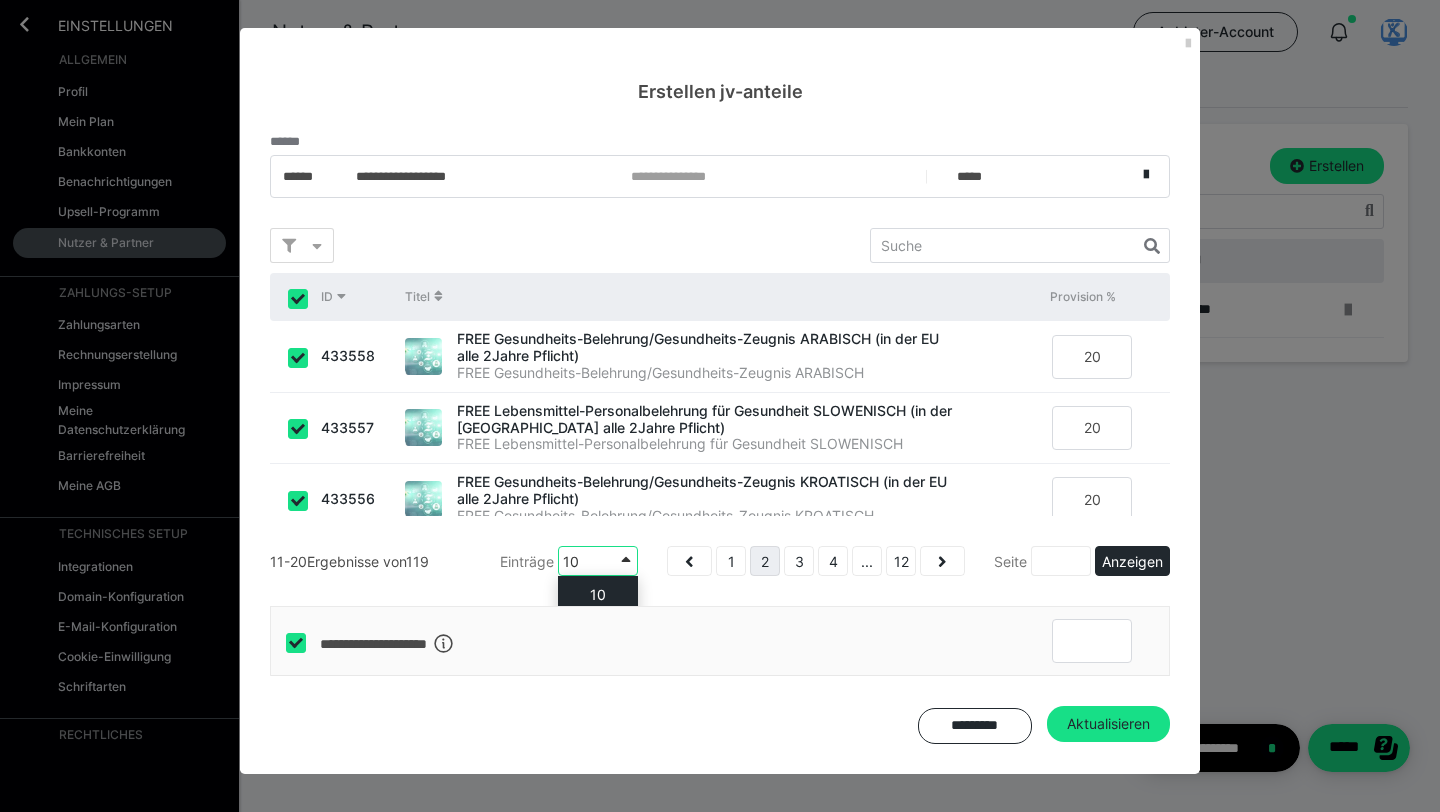 click at bounding box center (626, 561) 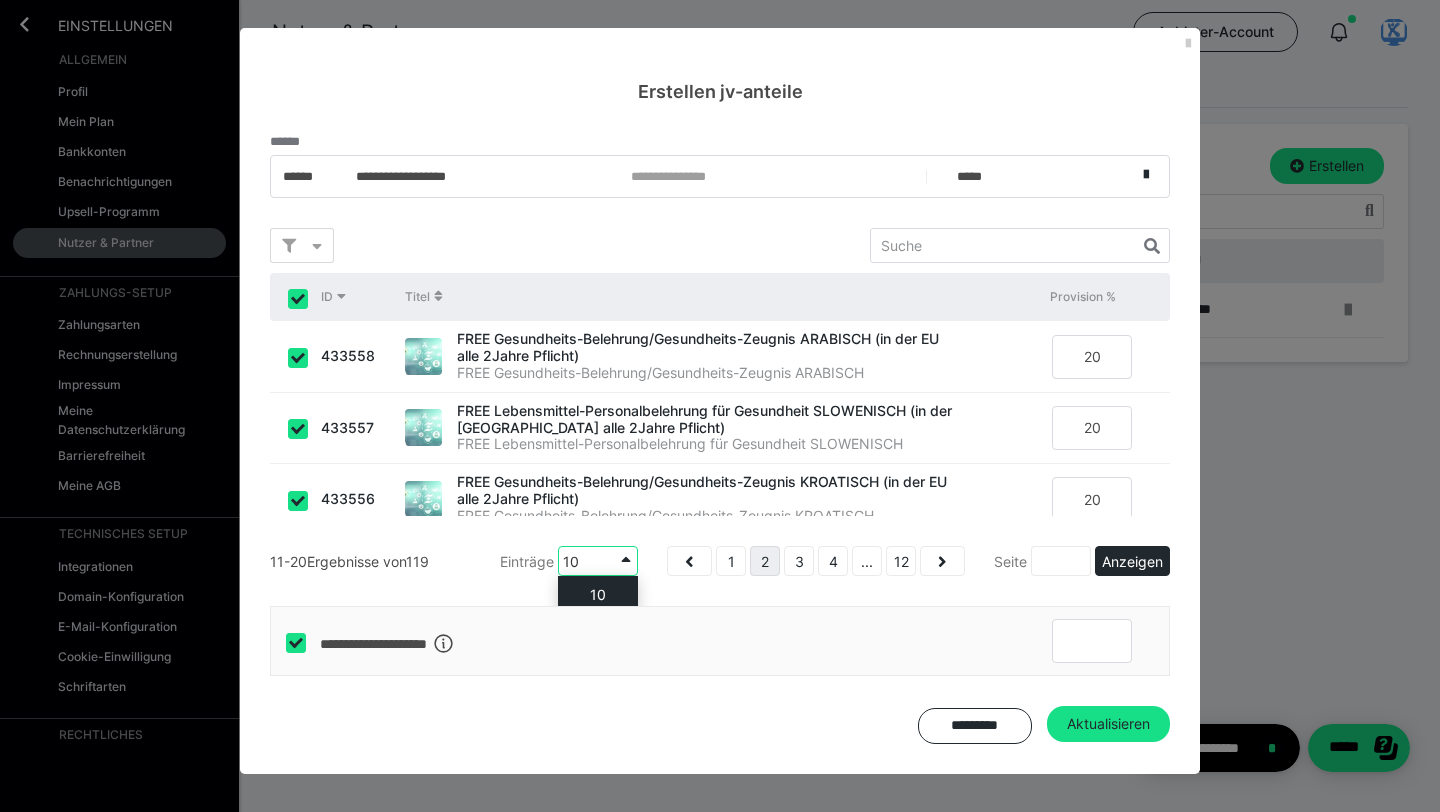 scroll, scrollTop: 22, scrollLeft: 0, axis: vertical 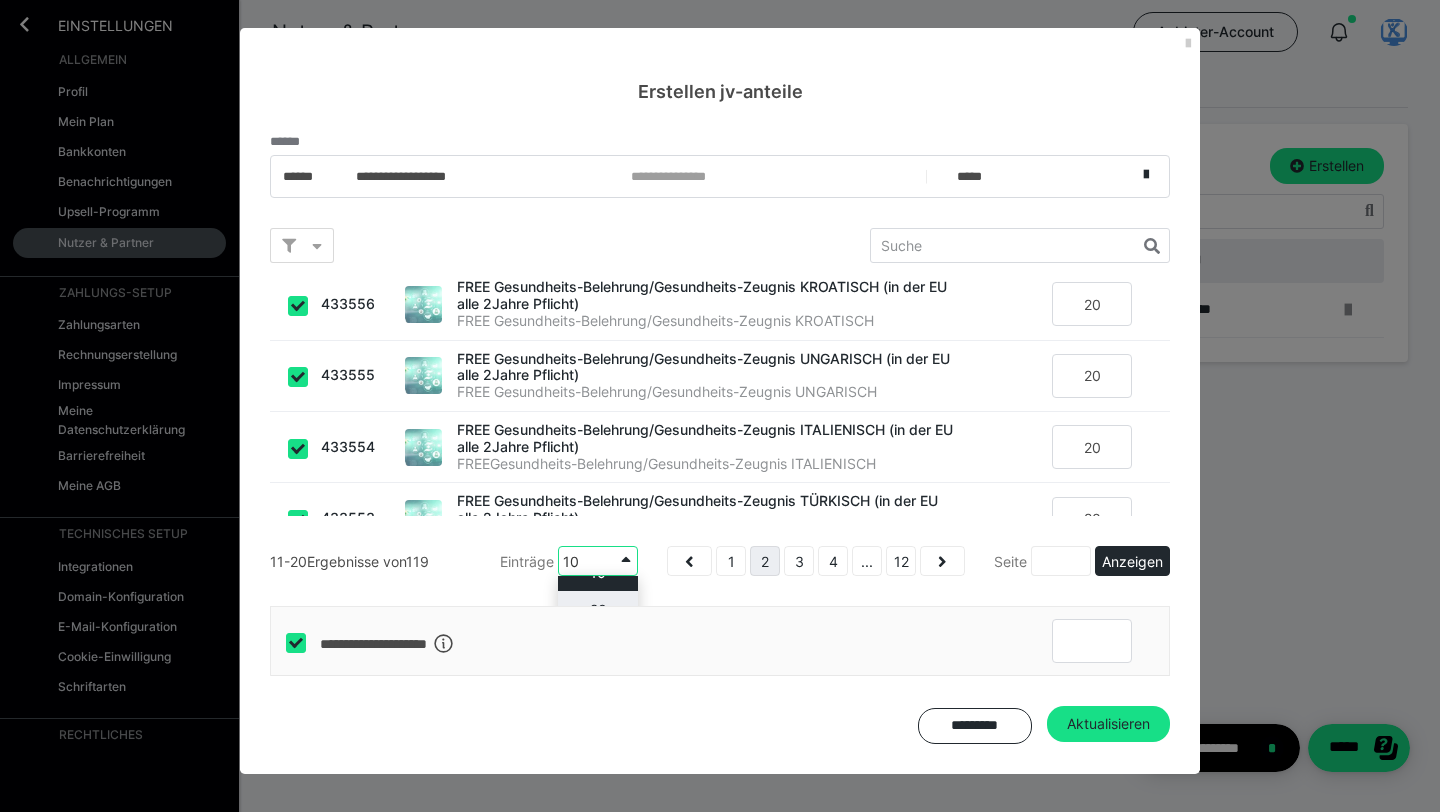 click on "20" at bounding box center (598, 609) 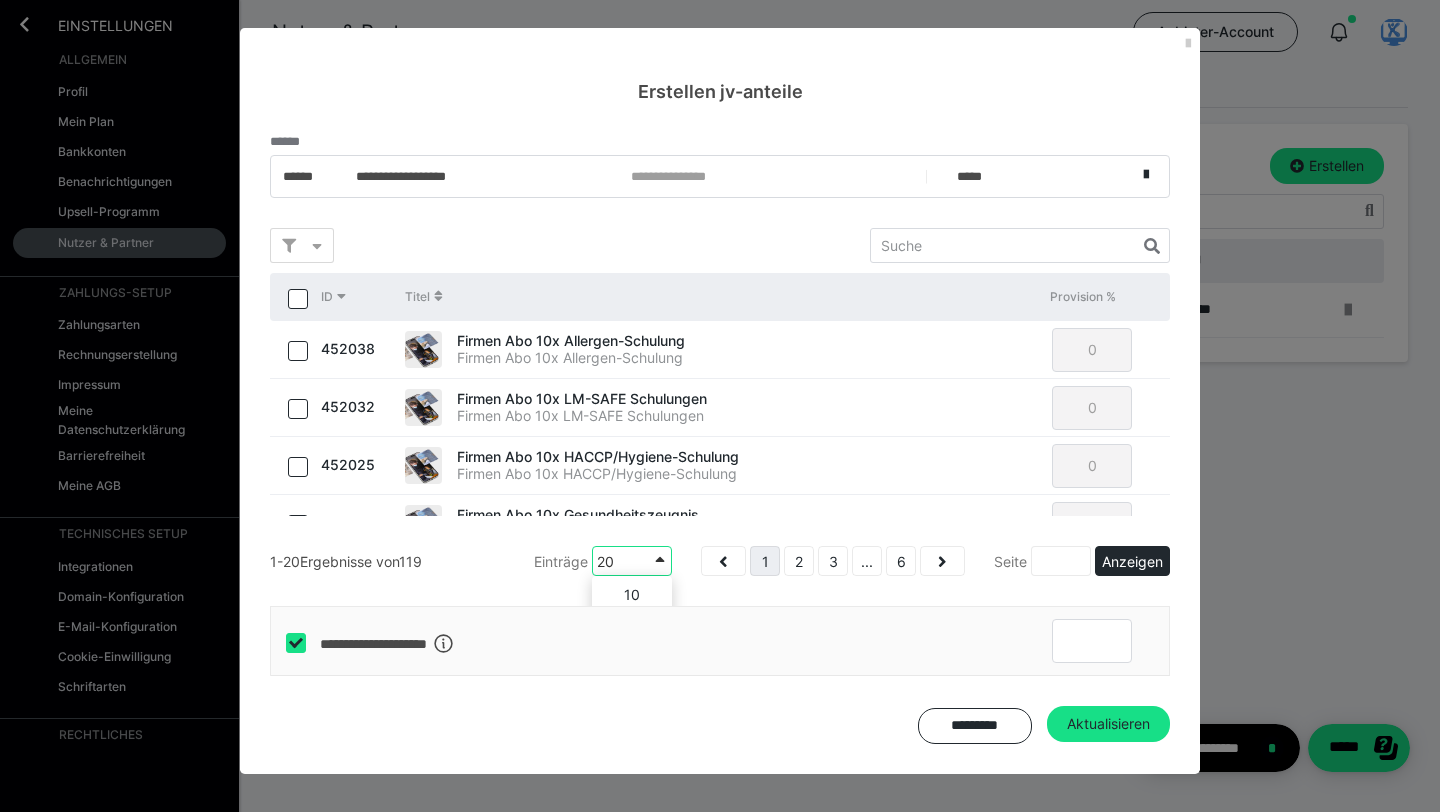 click at bounding box center [660, 561] 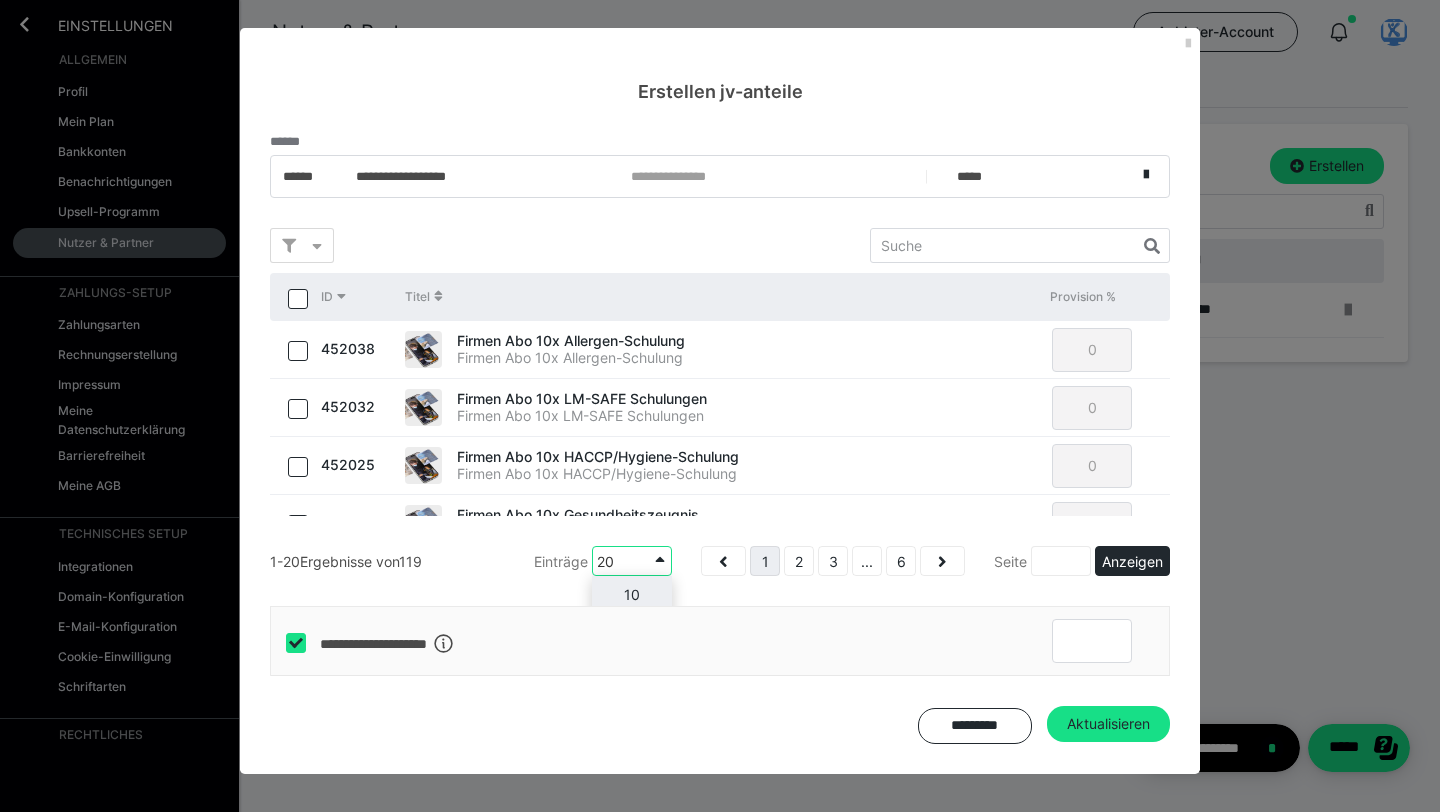 scroll, scrollTop: 22, scrollLeft: 0, axis: vertical 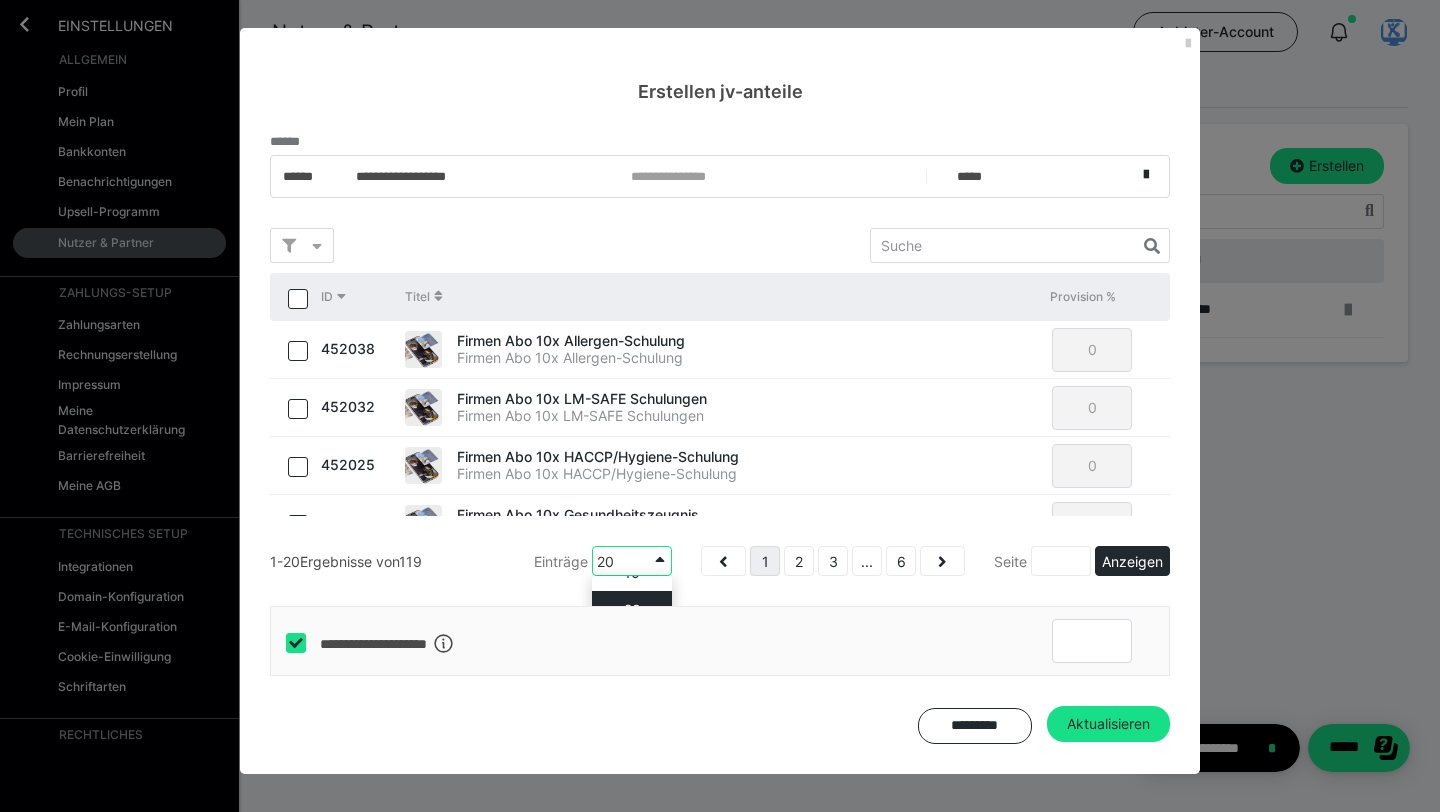 click on "20" at bounding box center [632, 609] 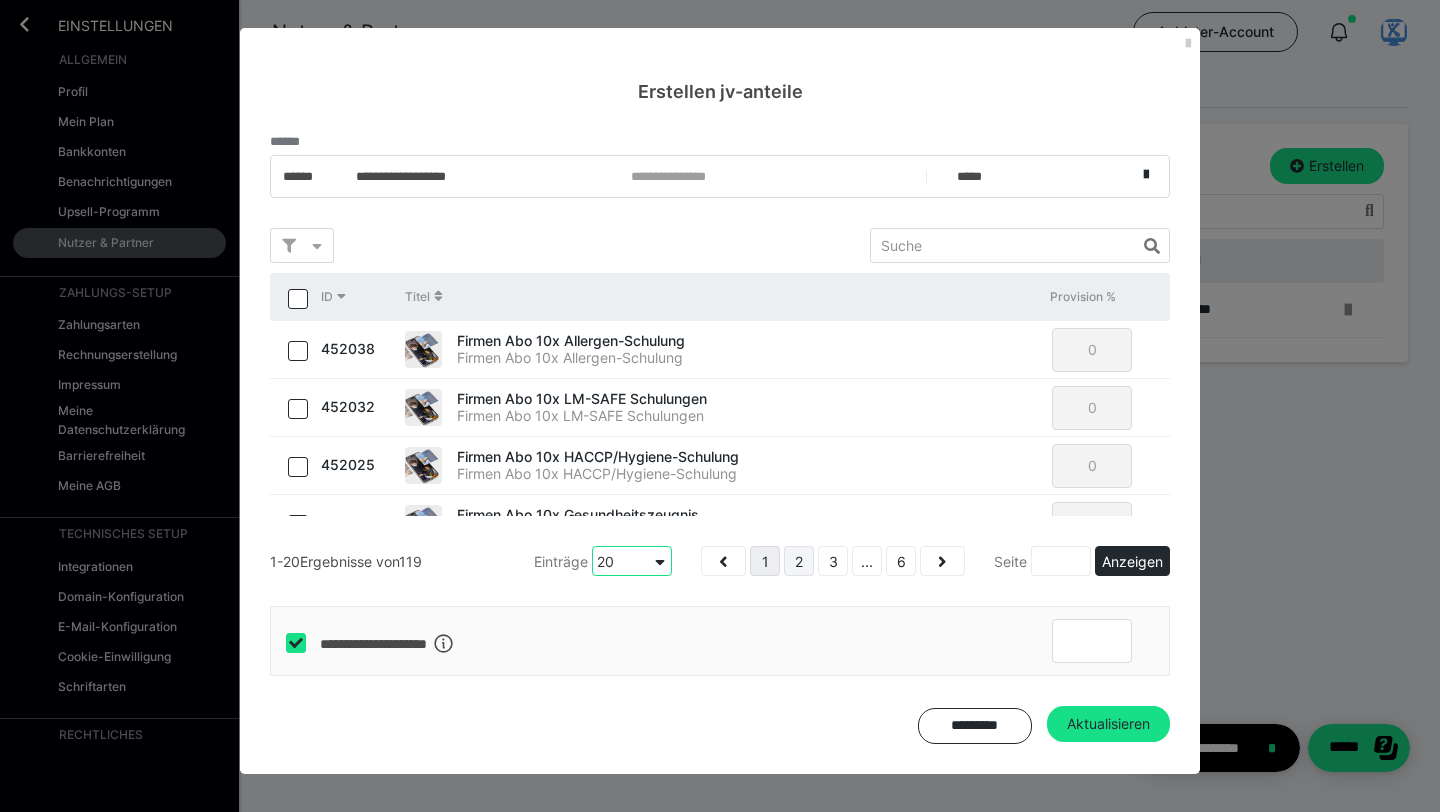 click on "2" at bounding box center [799, 561] 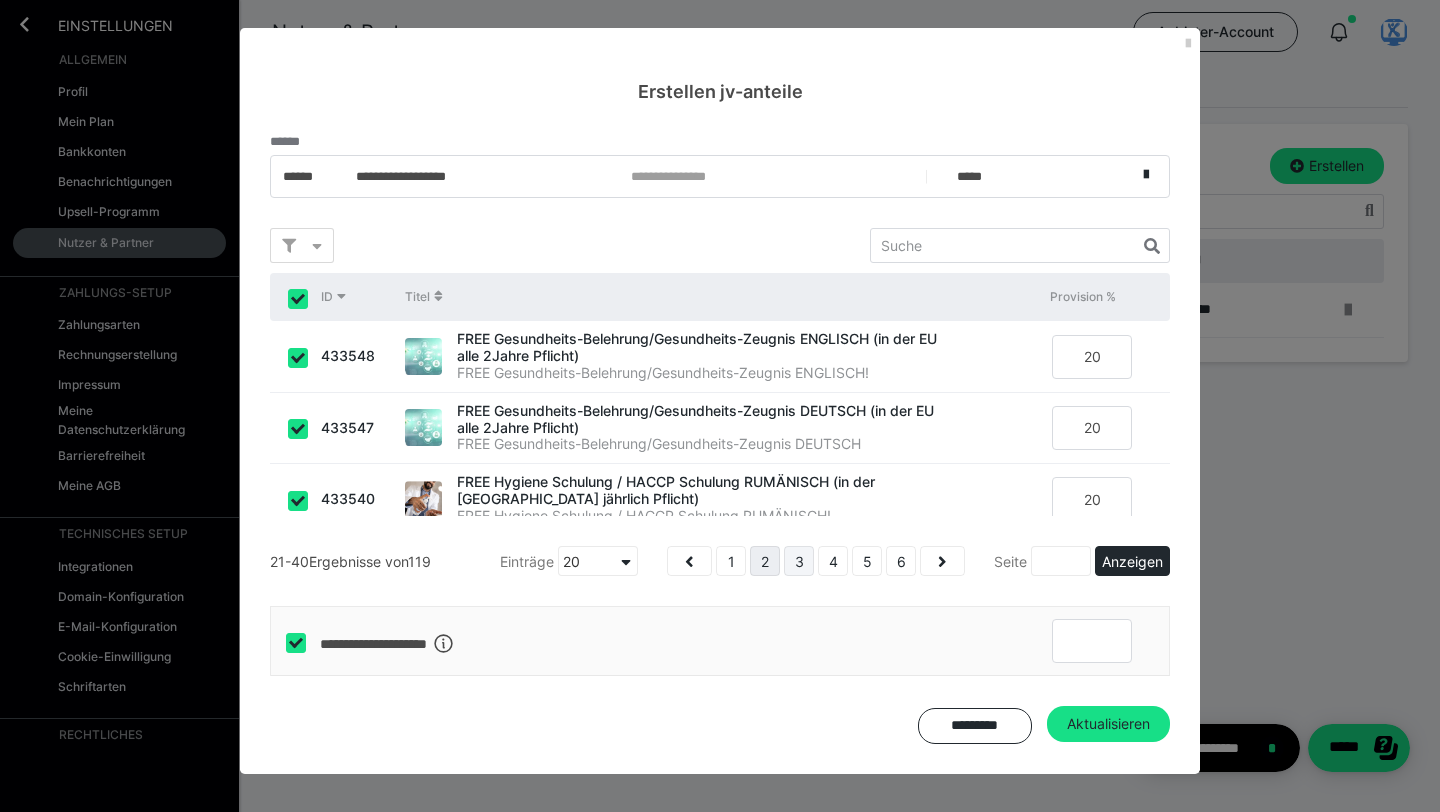 click on "3" at bounding box center (799, 561) 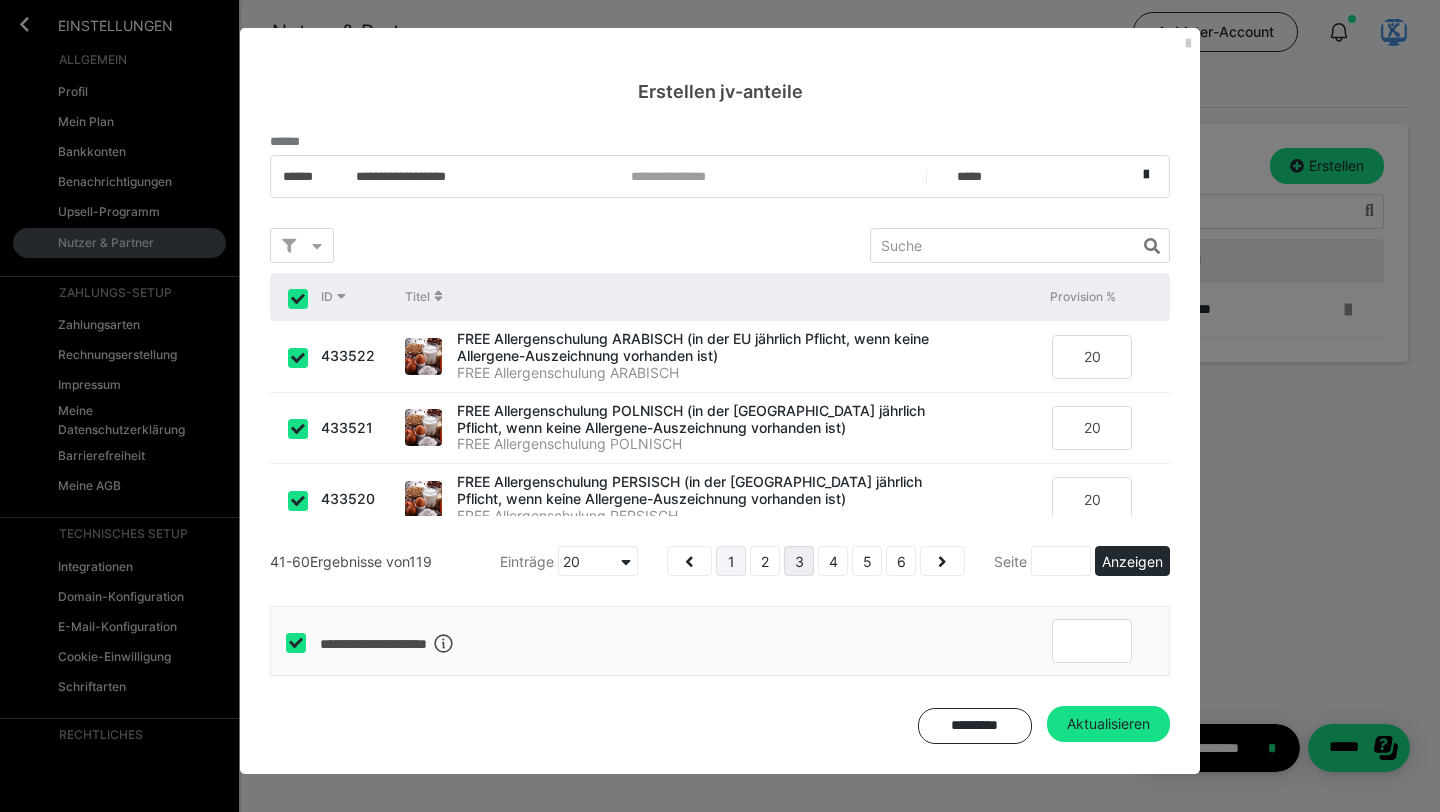 click on "1" at bounding box center (731, 561) 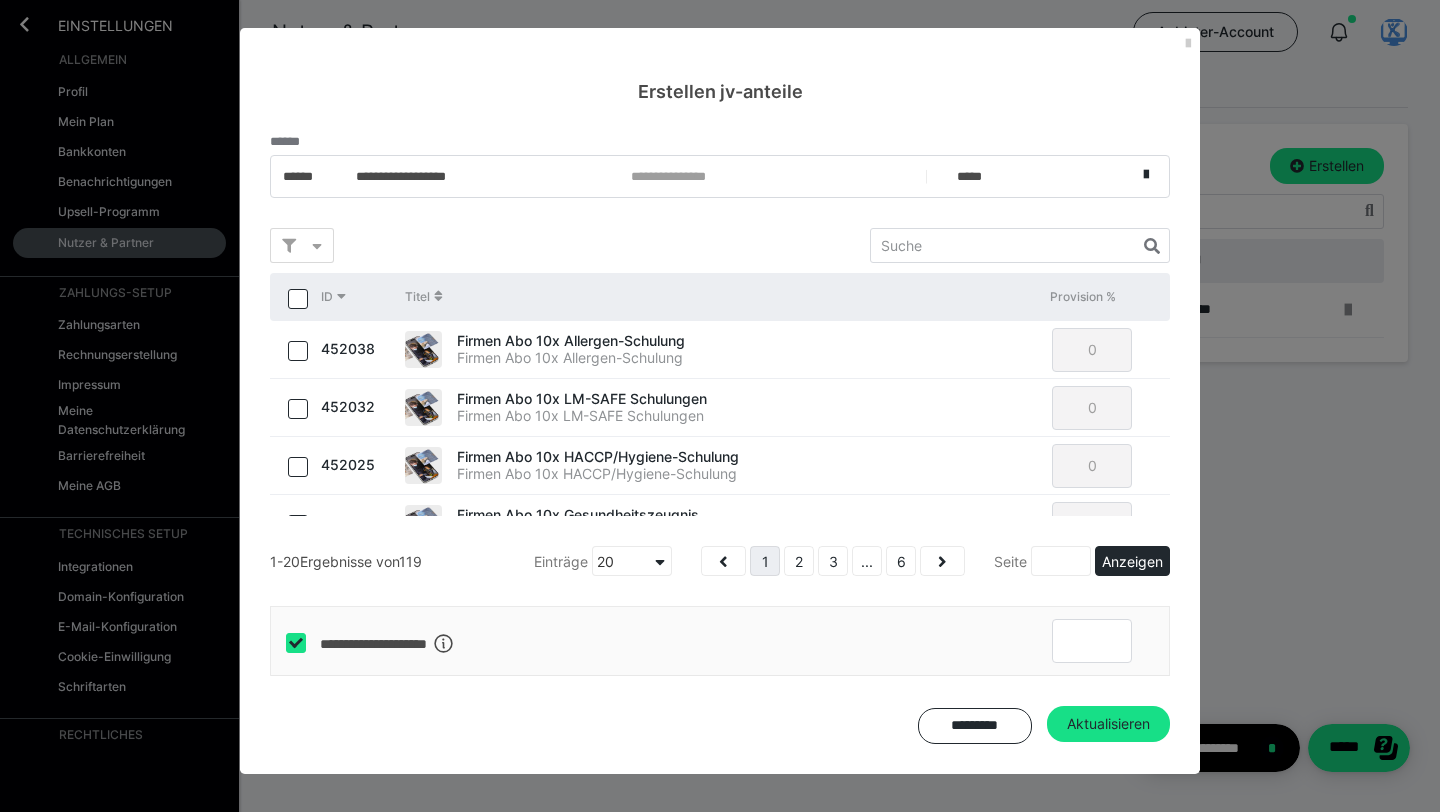 click at bounding box center [298, 299] 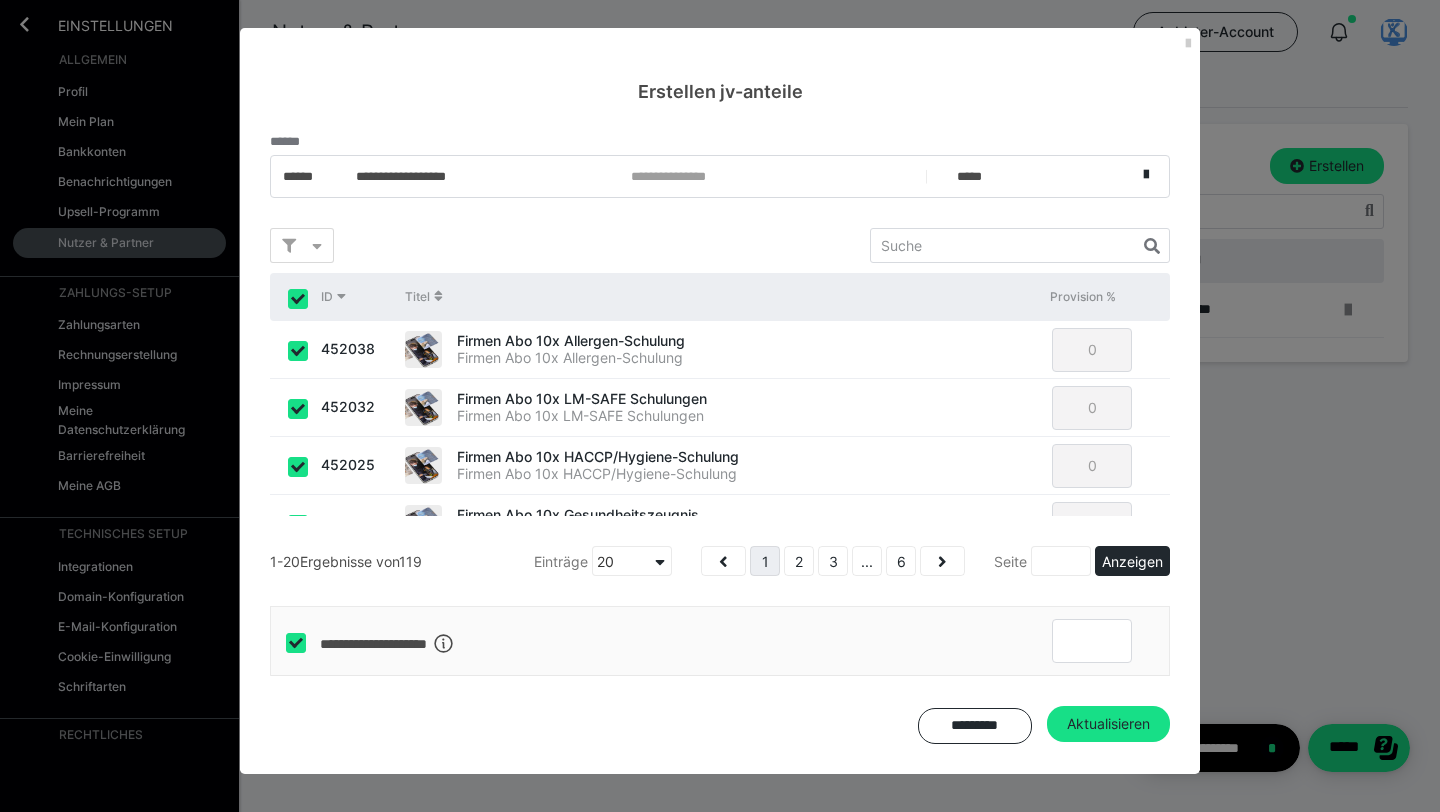 checkbox on "true" 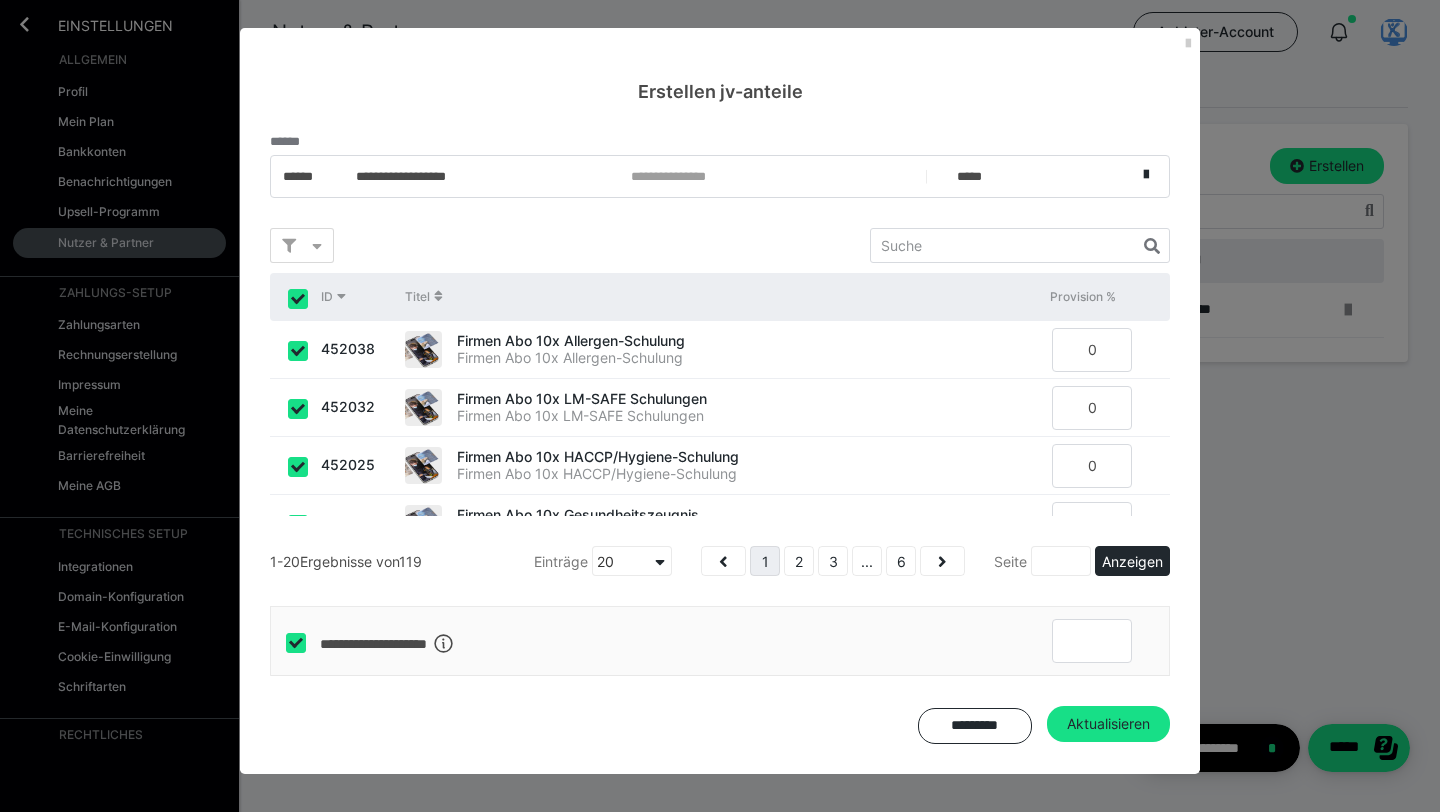 click at bounding box center [298, 299] 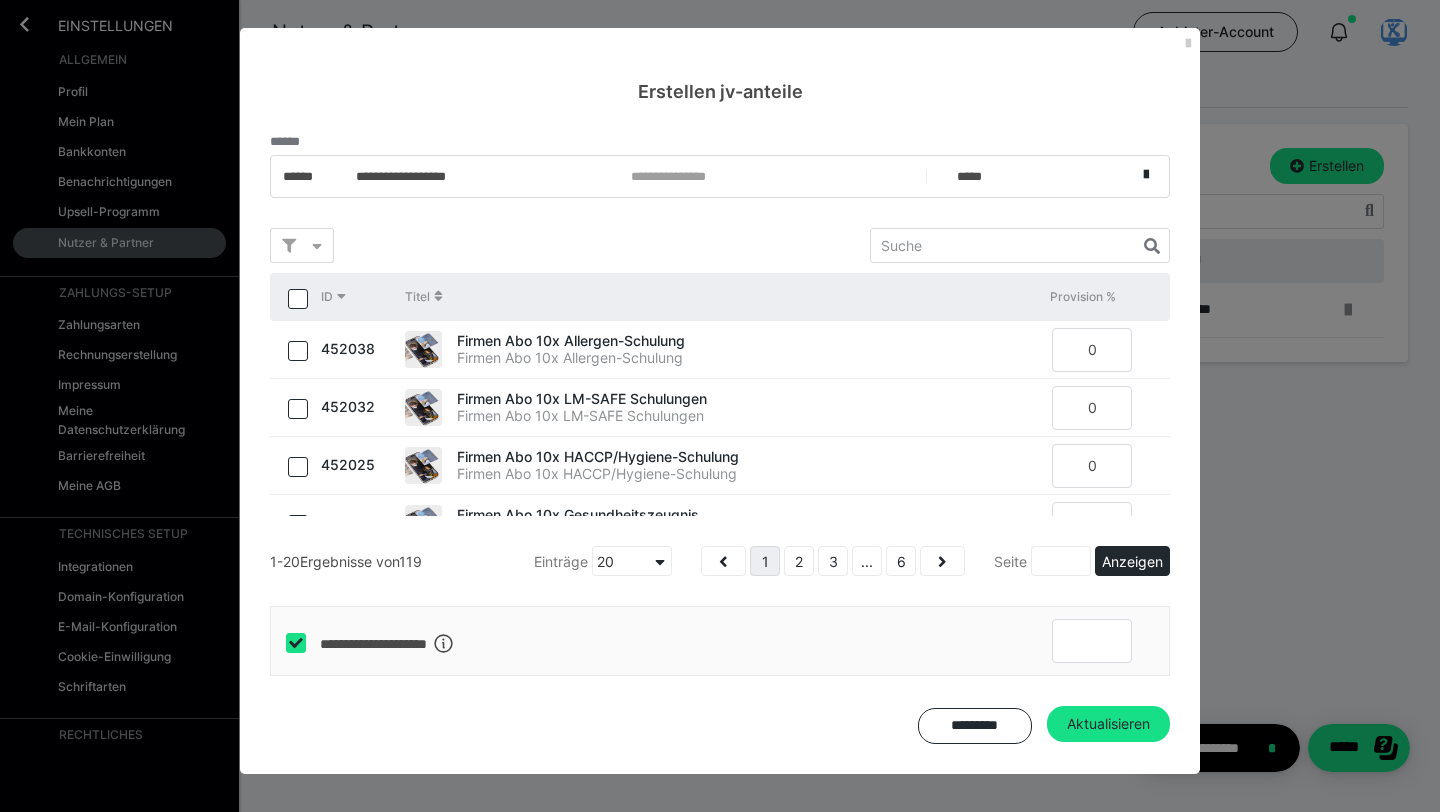 checkbox on "false" 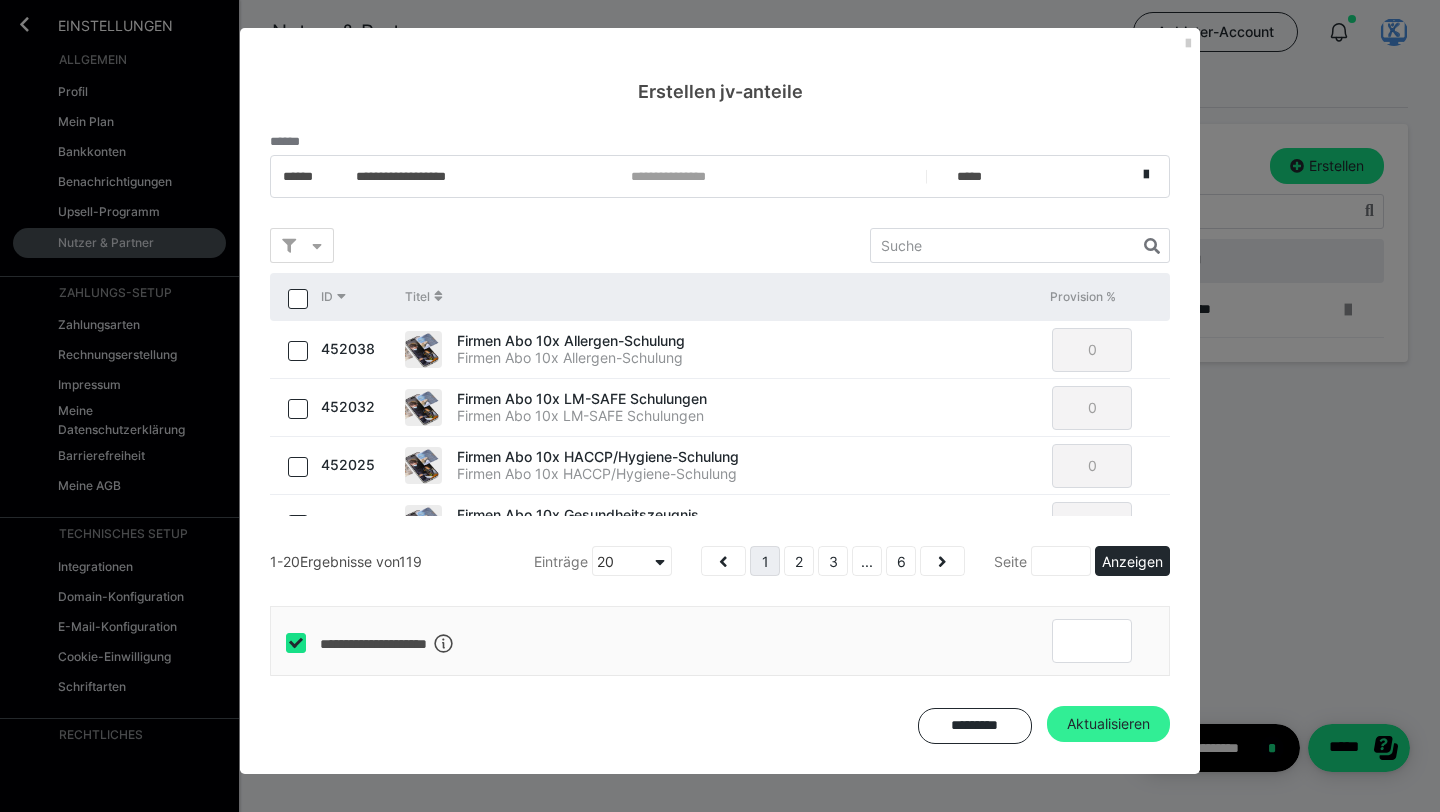click on "Aktualisieren" at bounding box center [1108, 724] 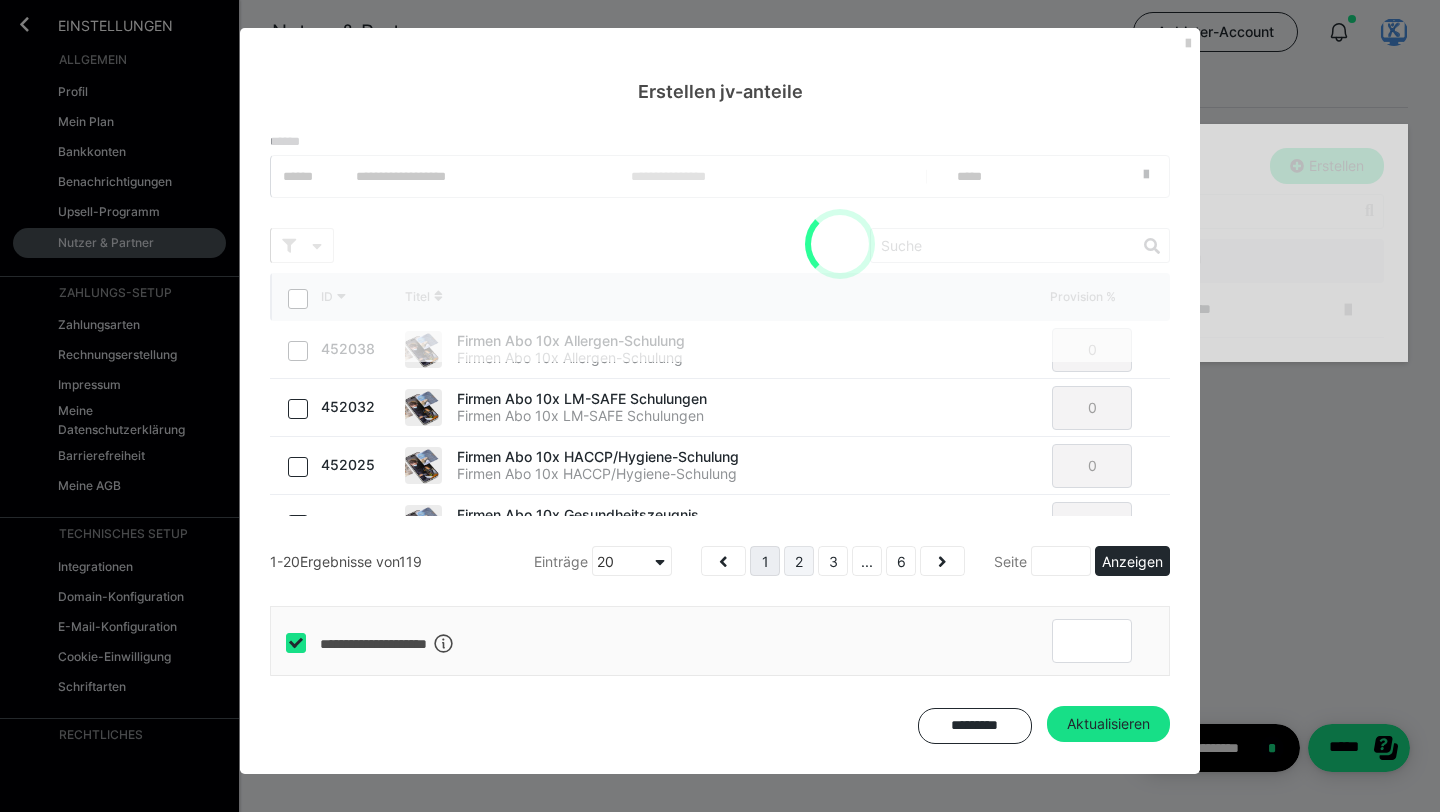 click on "2" at bounding box center [799, 561] 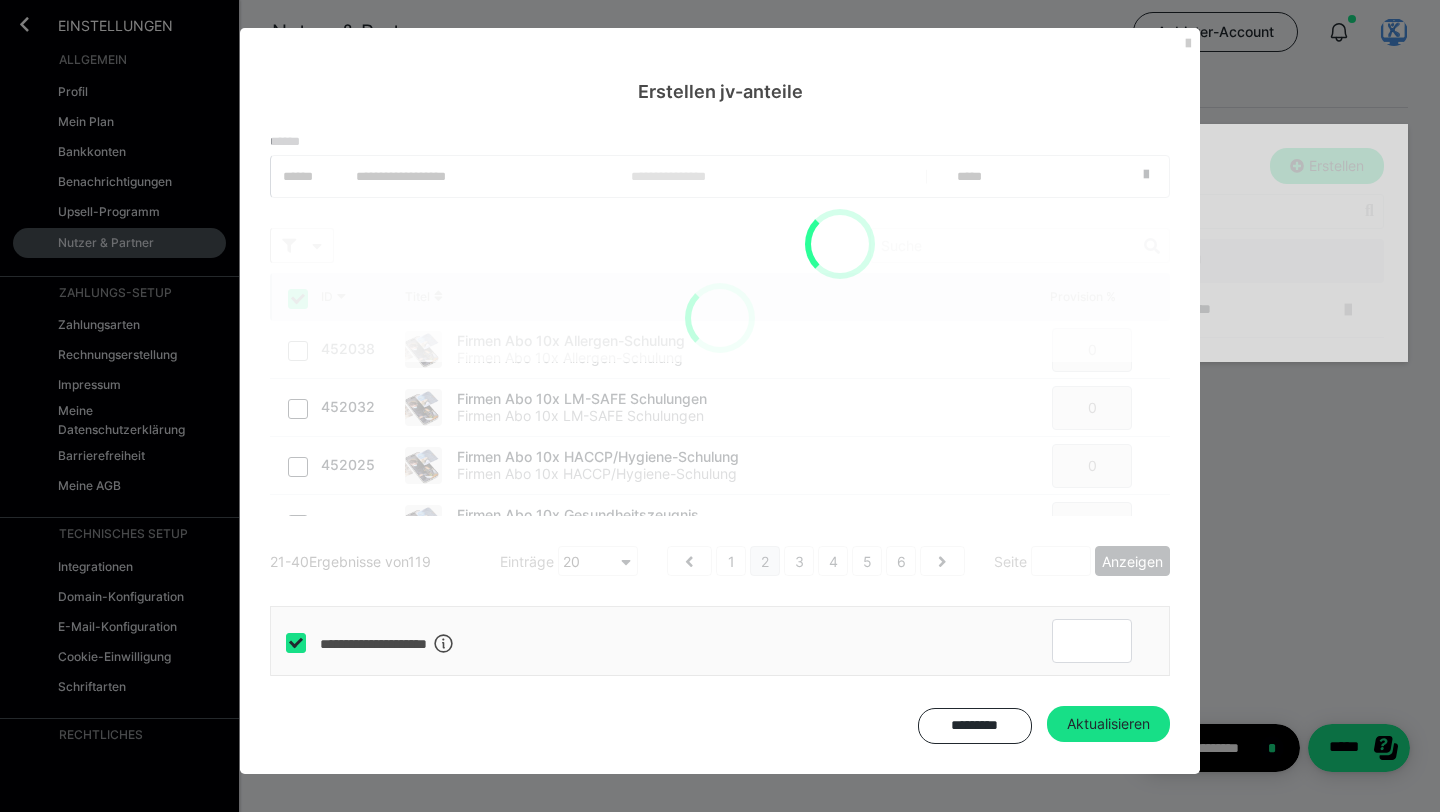 checkbox on "true" 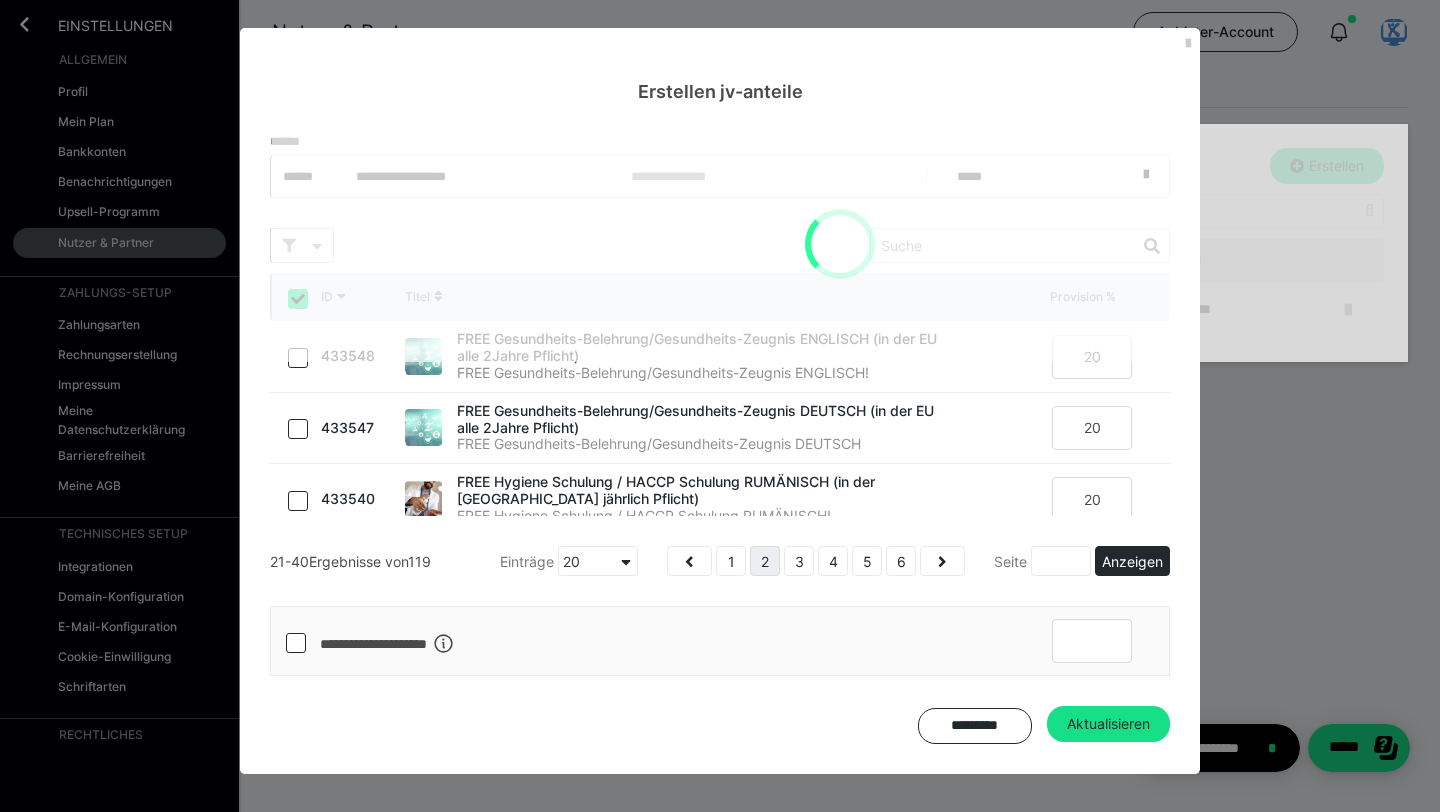 checkbox on "*****" 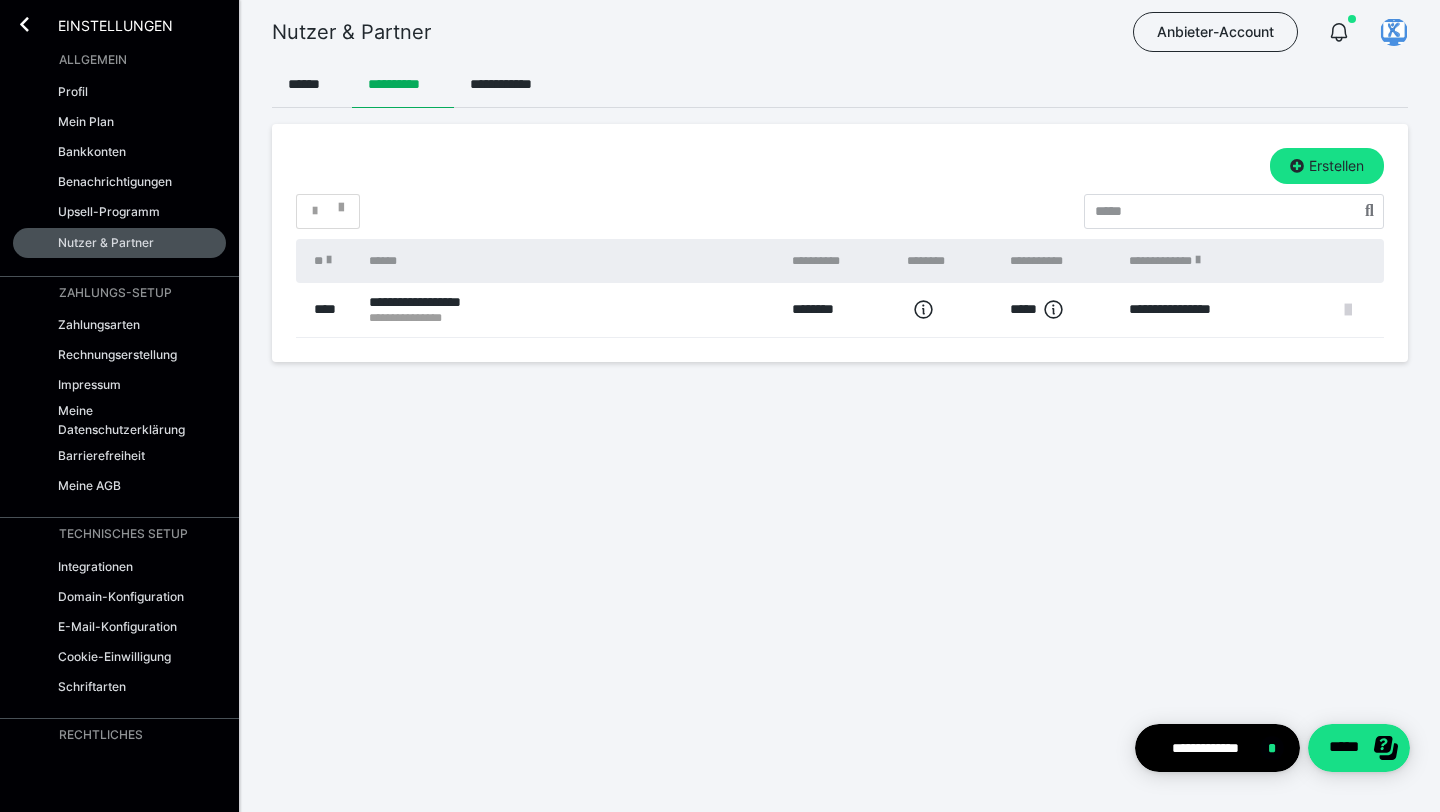 click at bounding box center [1348, 310] 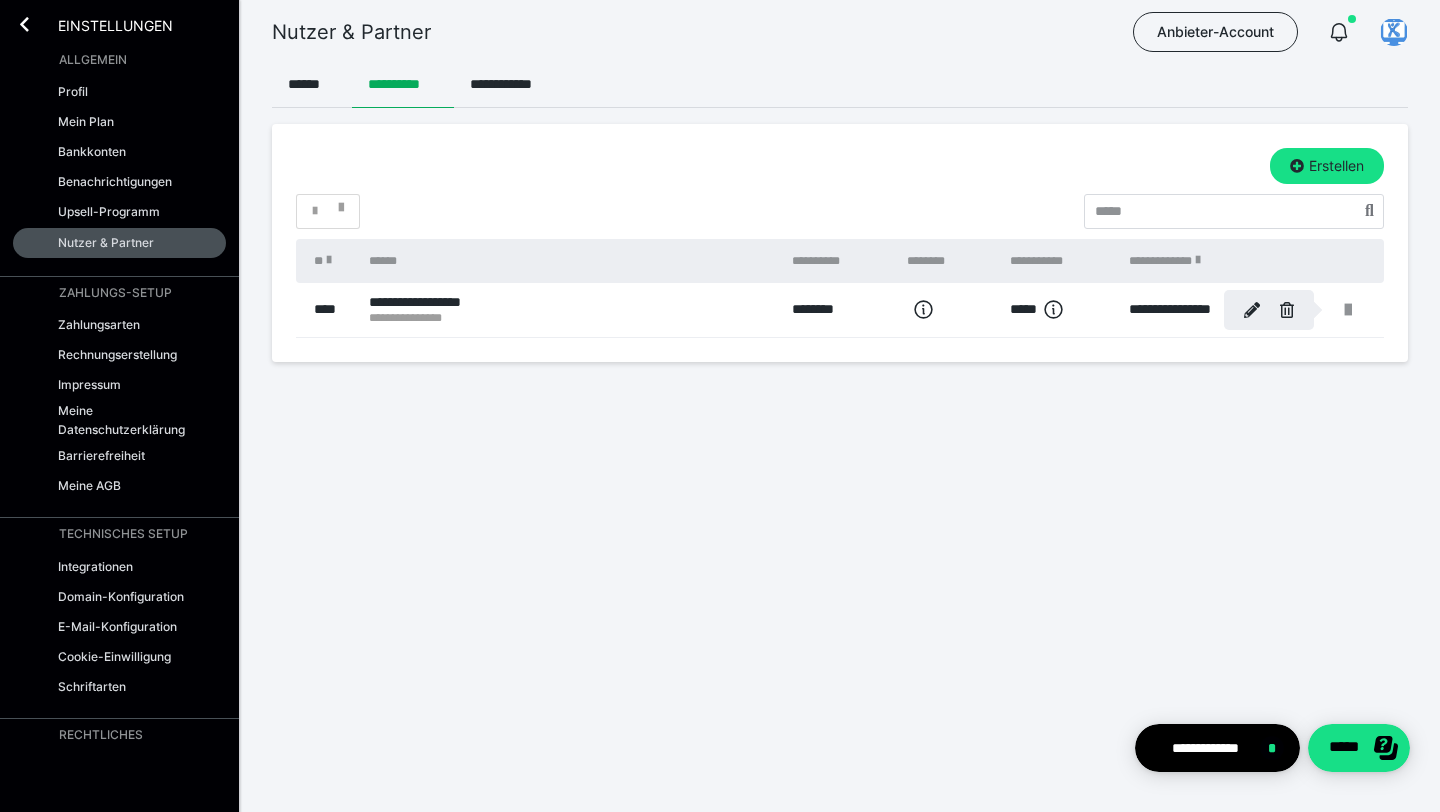 click at bounding box center (1252, 310) 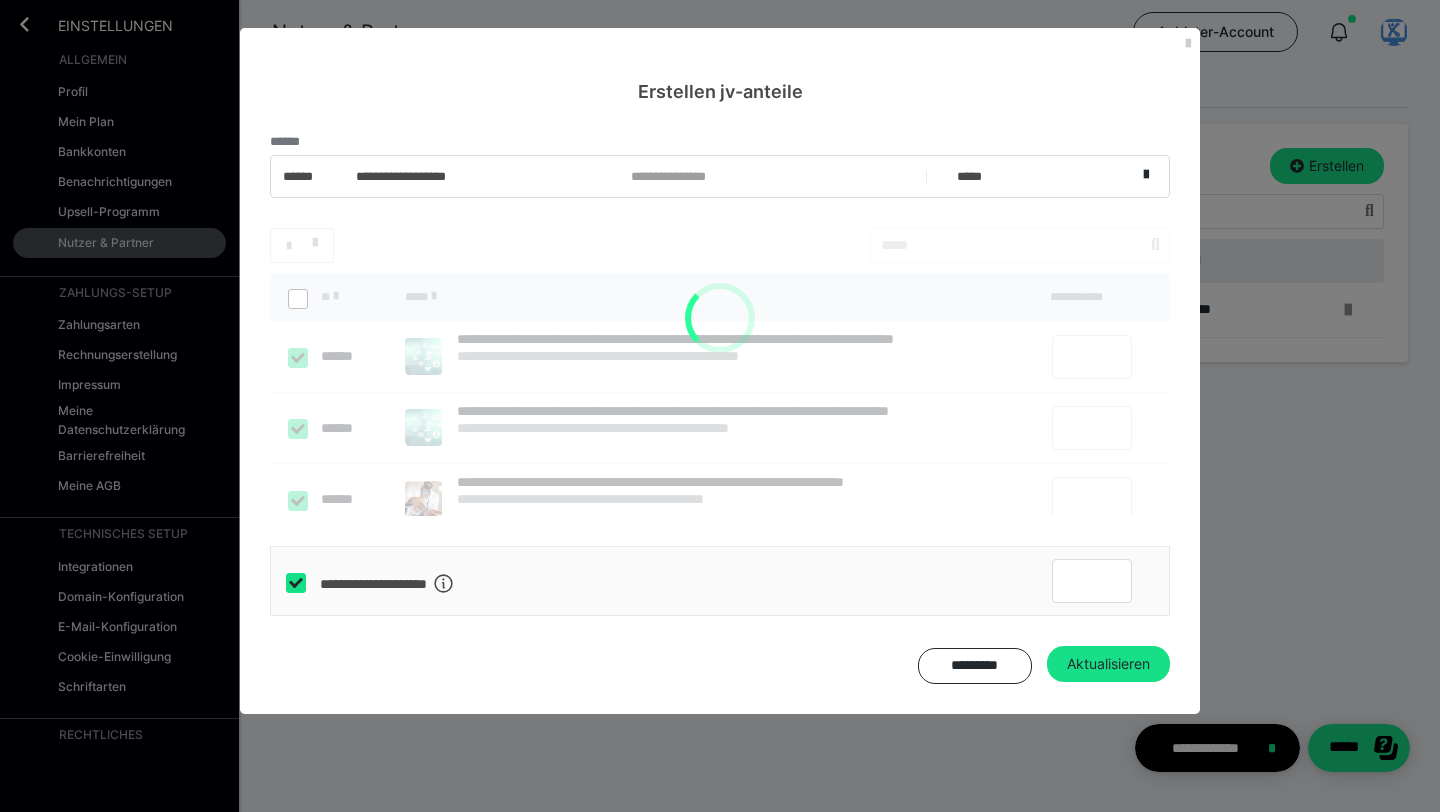 checkbox on "*****" 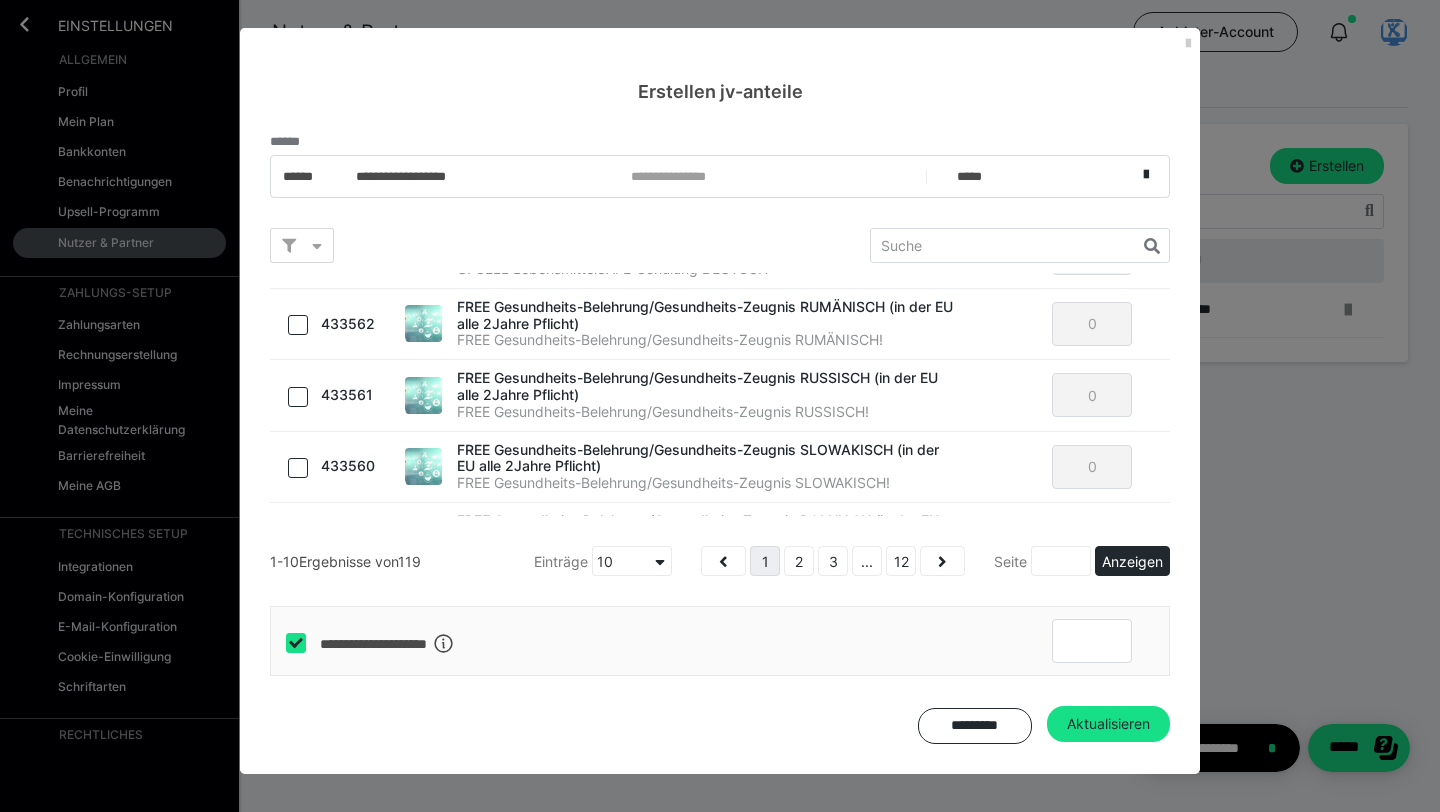 scroll, scrollTop: 438, scrollLeft: 0, axis: vertical 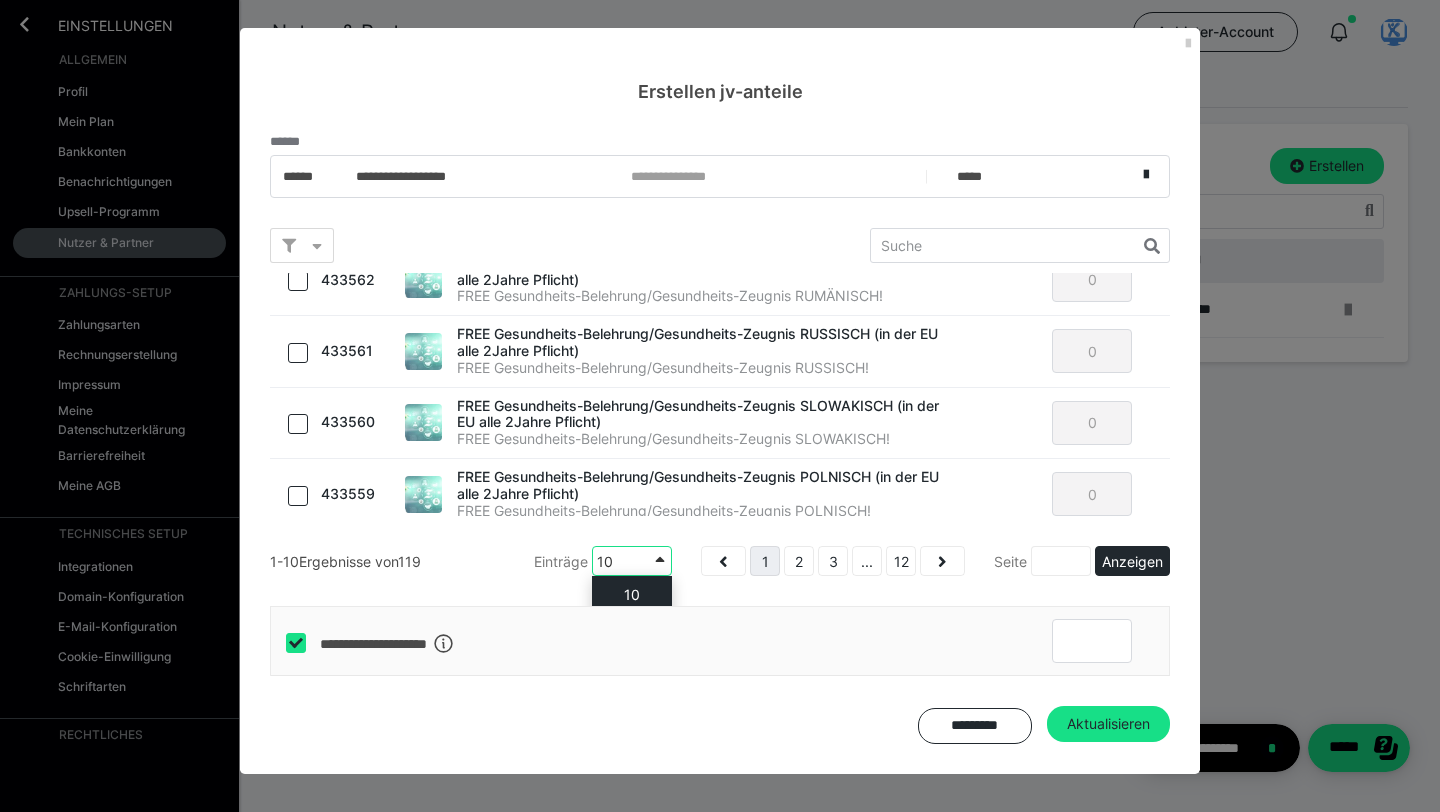 click at bounding box center [660, 561] 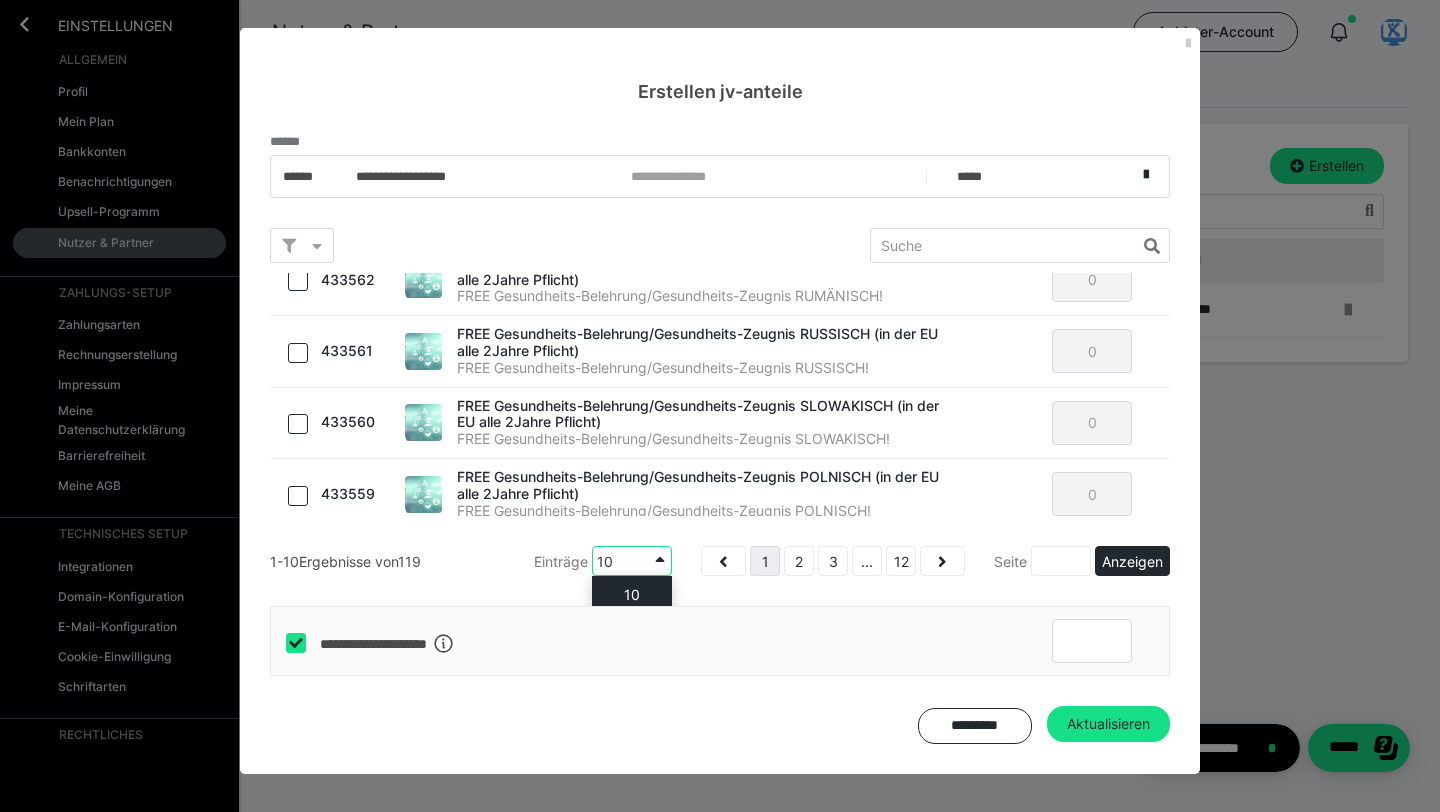 scroll, scrollTop: 22, scrollLeft: 0, axis: vertical 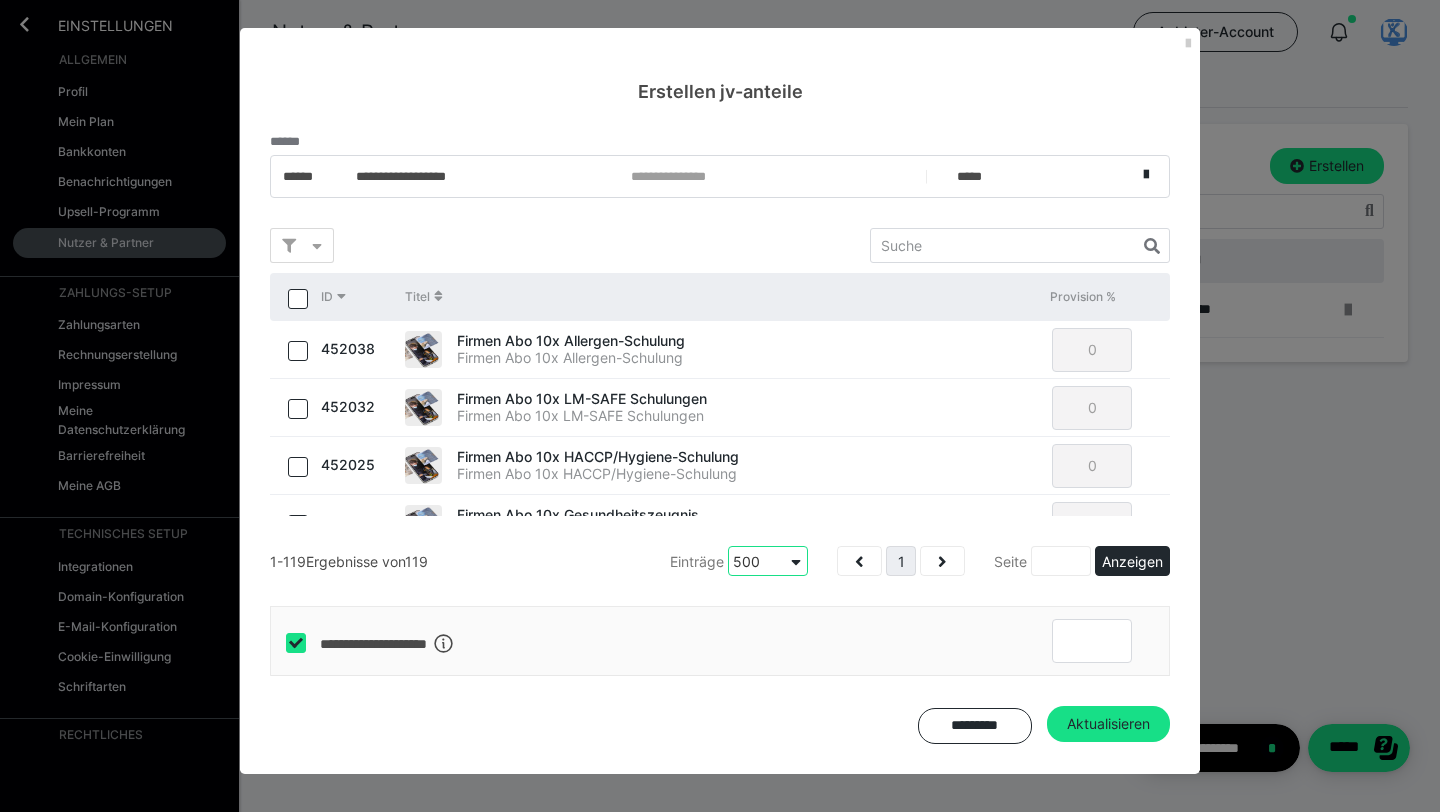 click at bounding box center (298, 299) 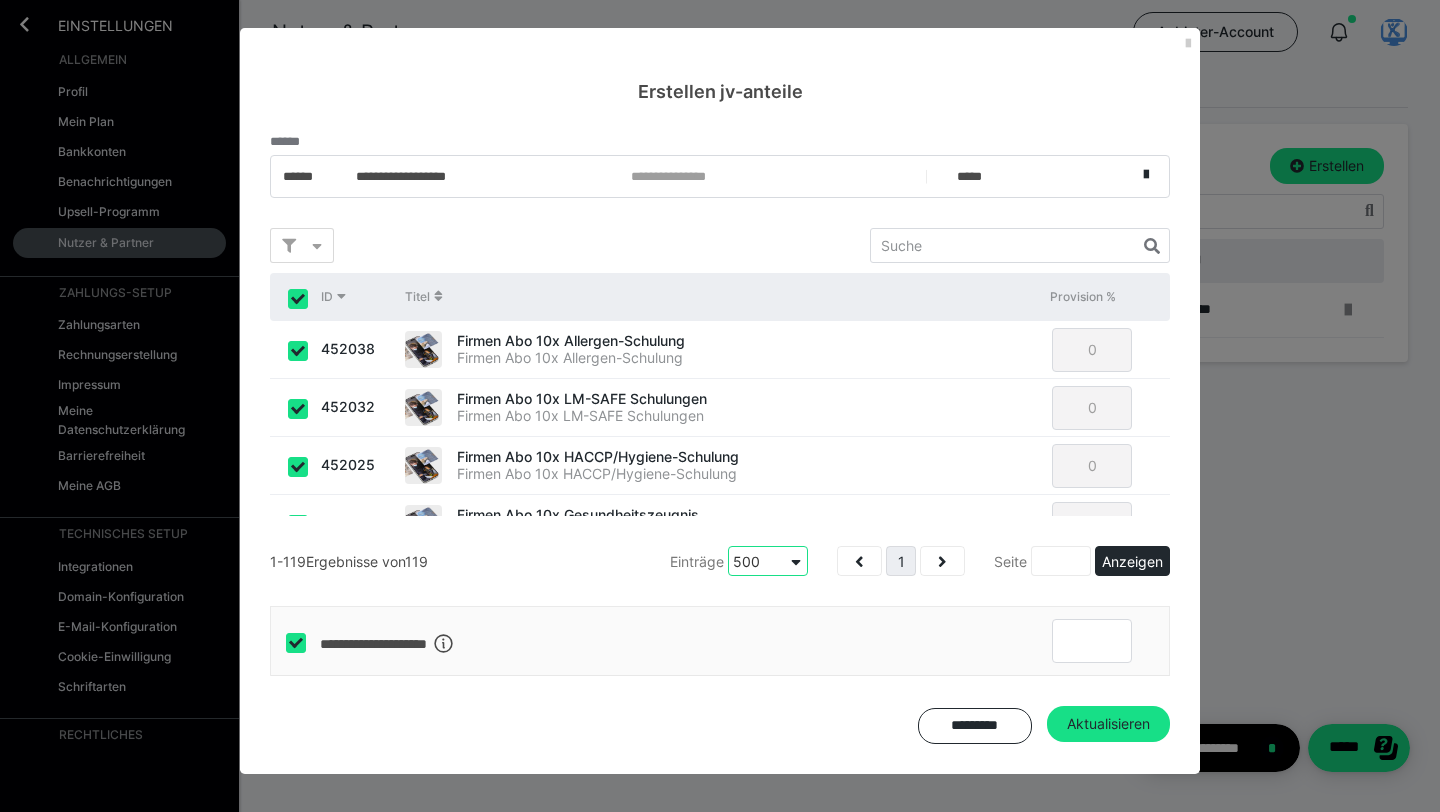checkbox on "true" 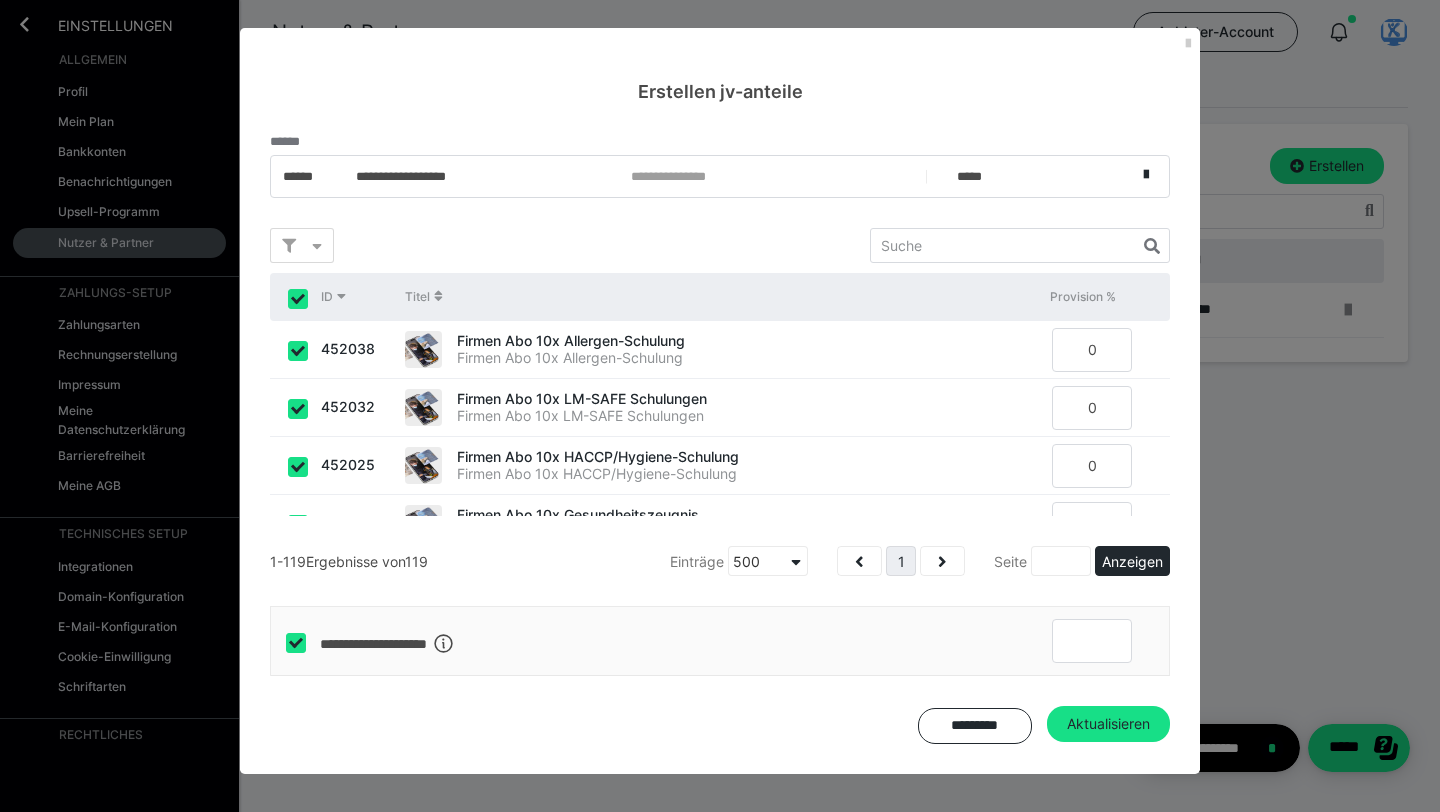 click at bounding box center [298, 299] 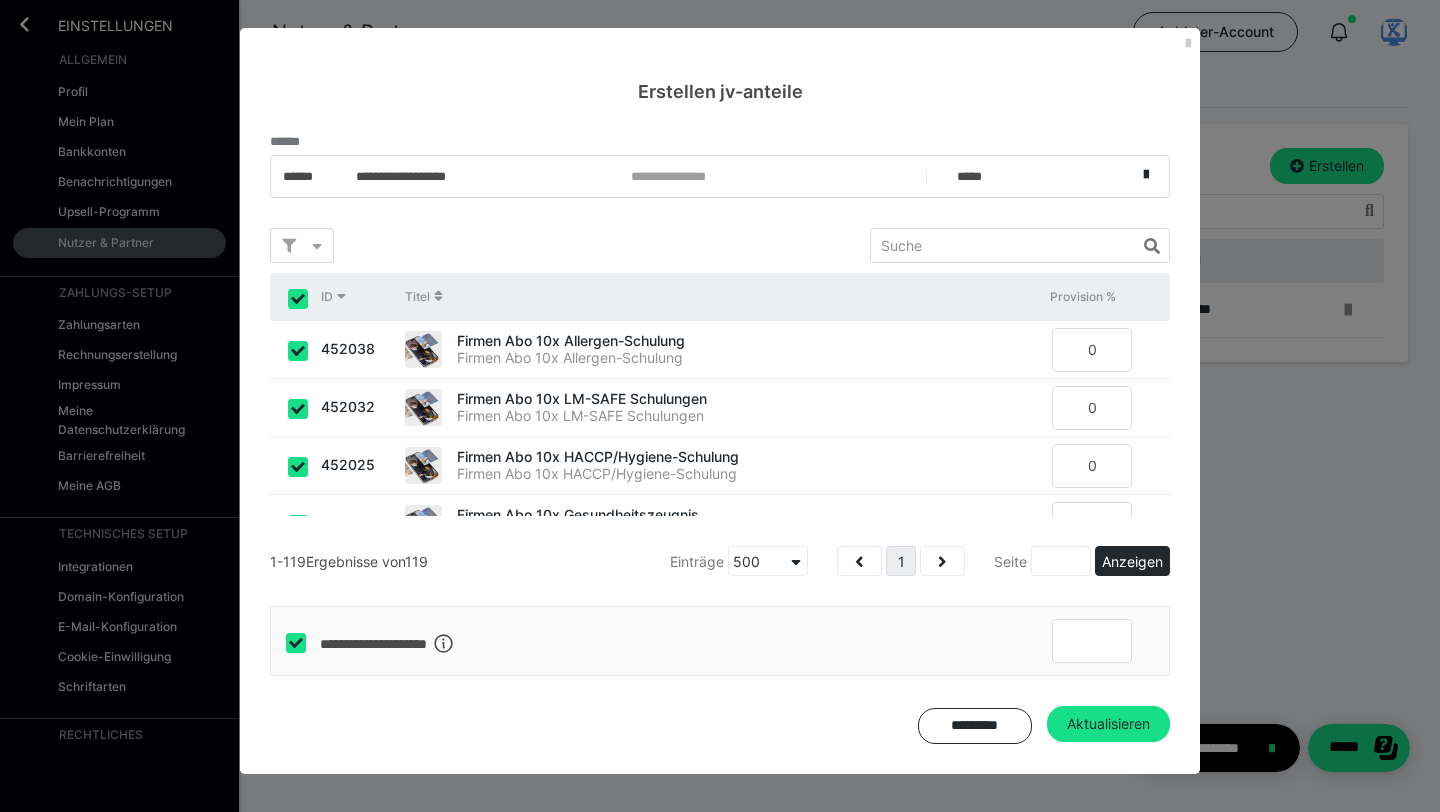 click at bounding box center (294, 298) 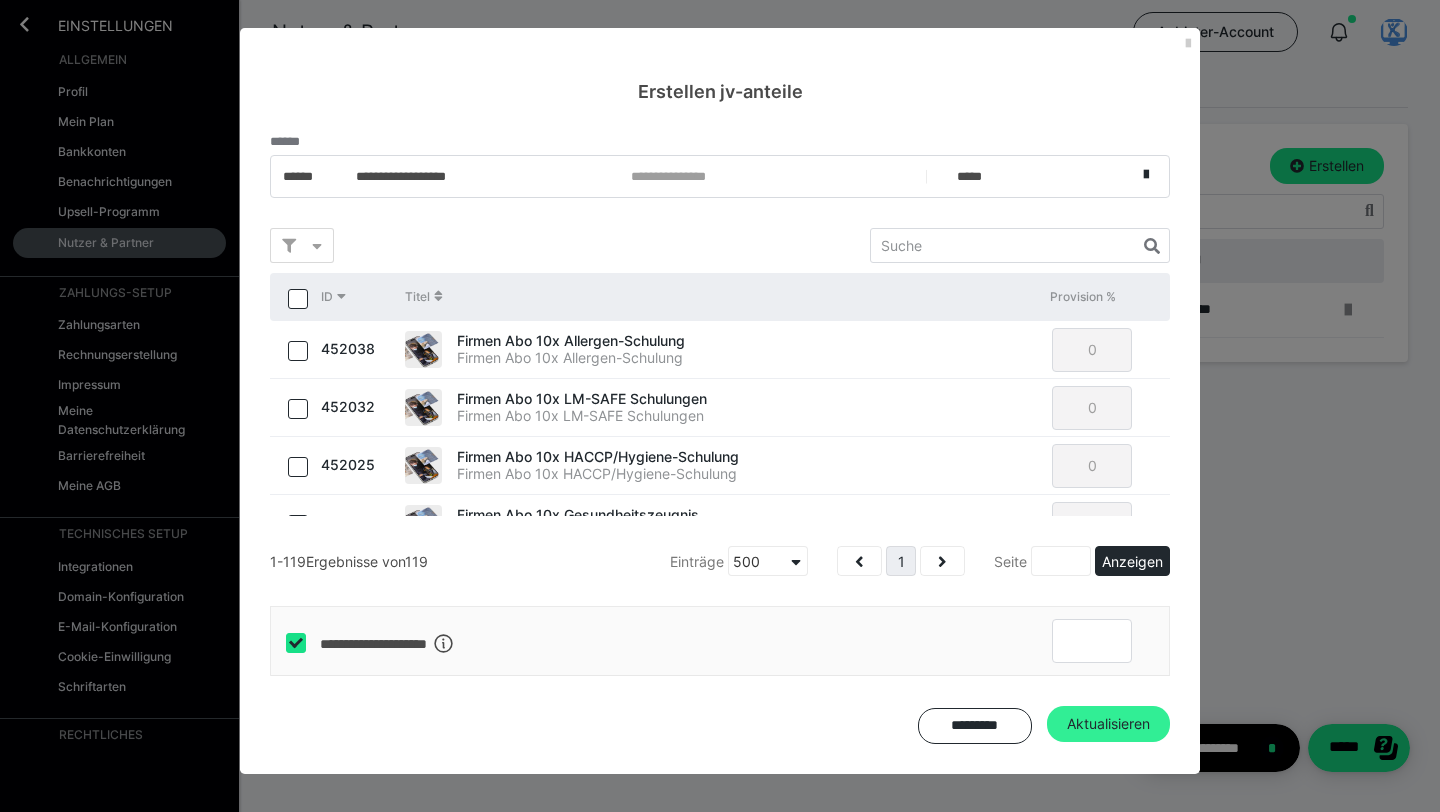 click on "Aktualisieren" at bounding box center (1108, 724) 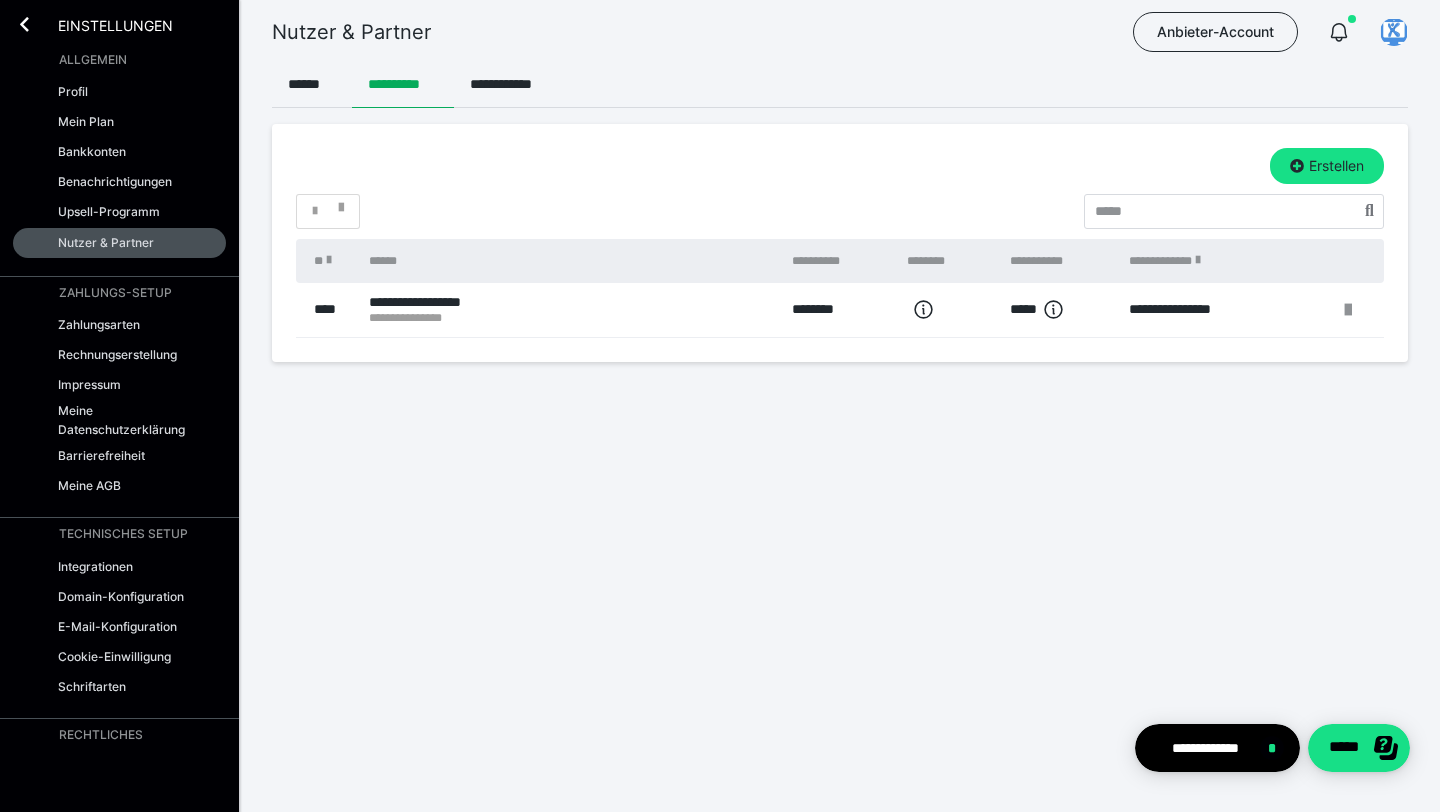 click on "Einstellungen" at bounding box center [101, 24] 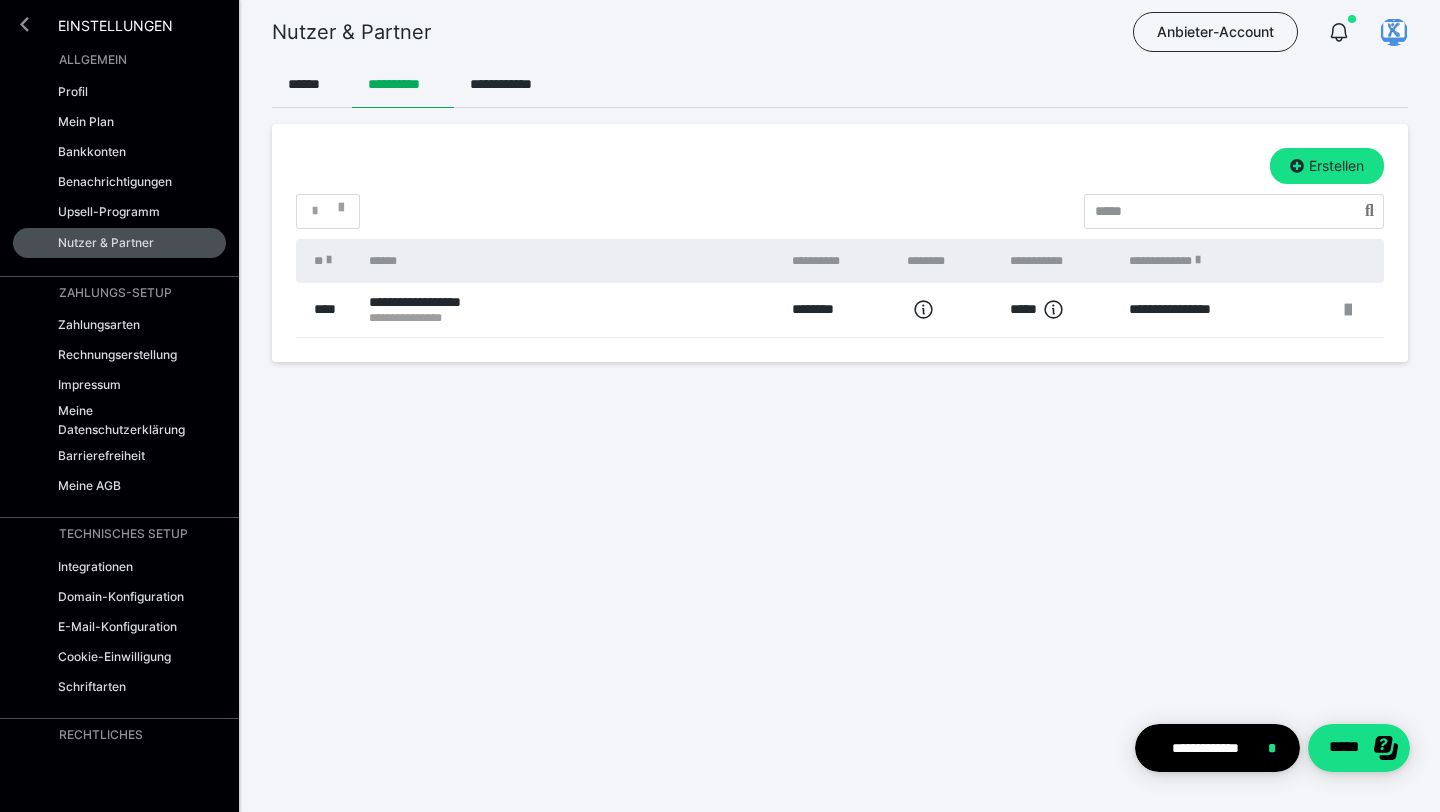 click at bounding box center [24, 24] 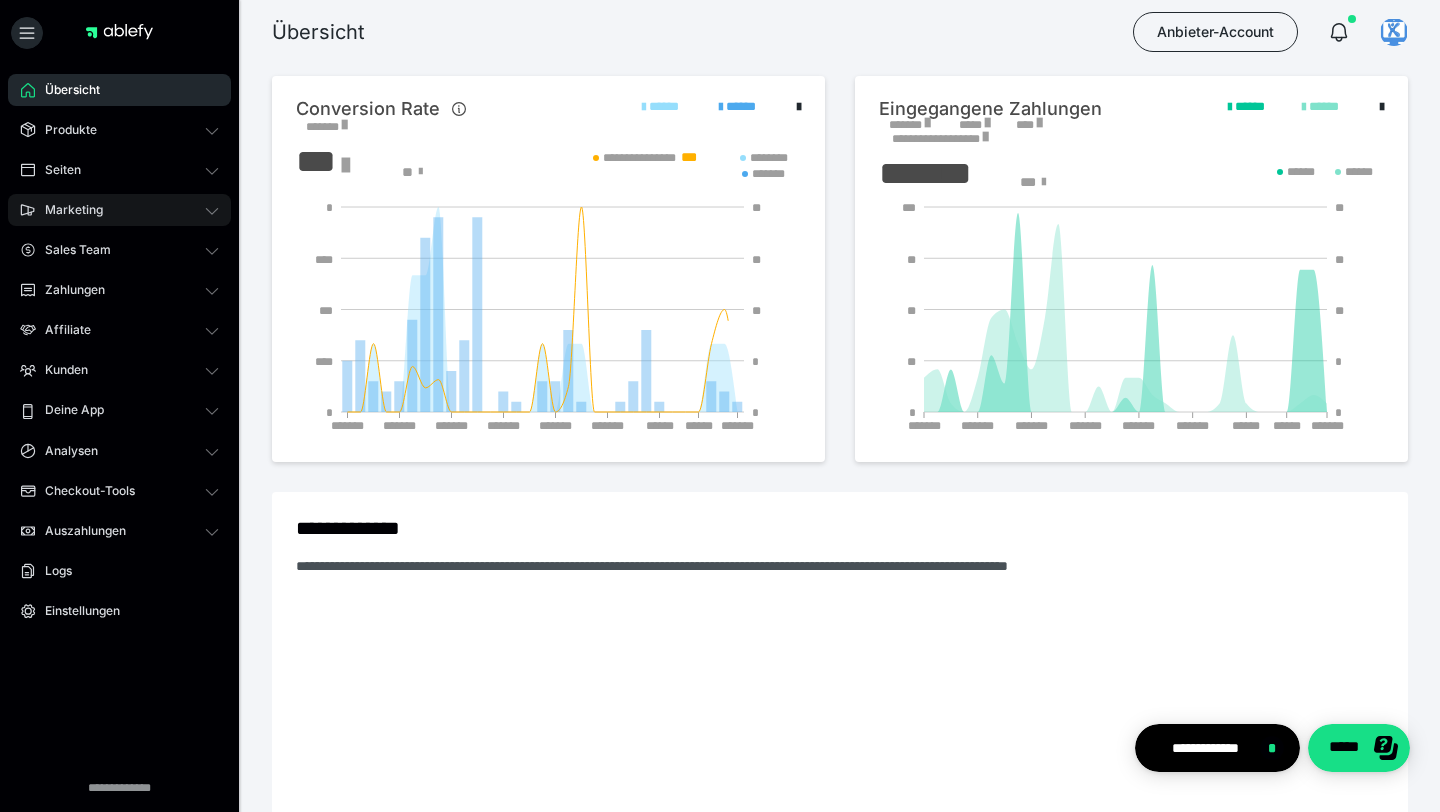 click on "Marketing" at bounding box center [67, 210] 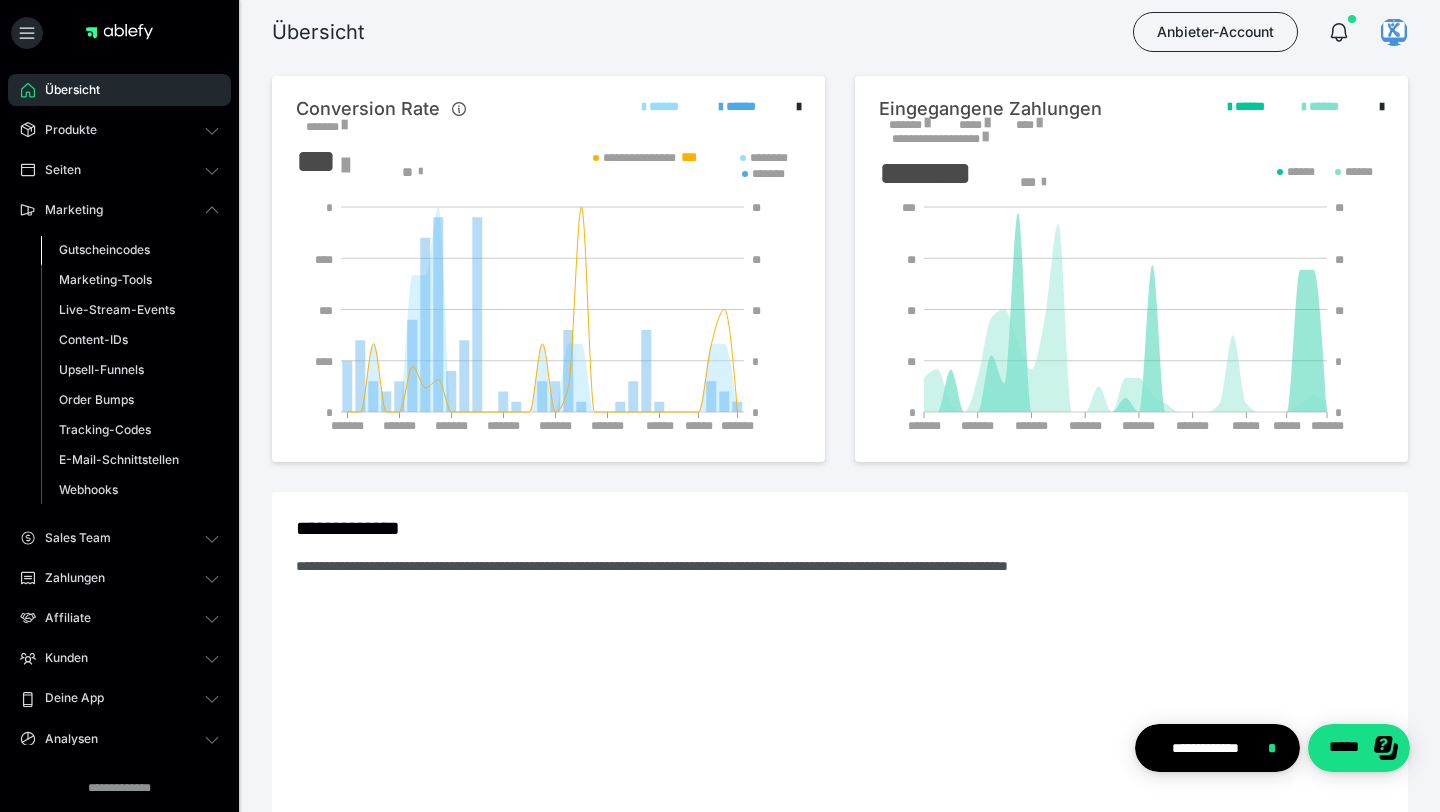 click on "Gutscheincodes" at bounding box center (104, 249) 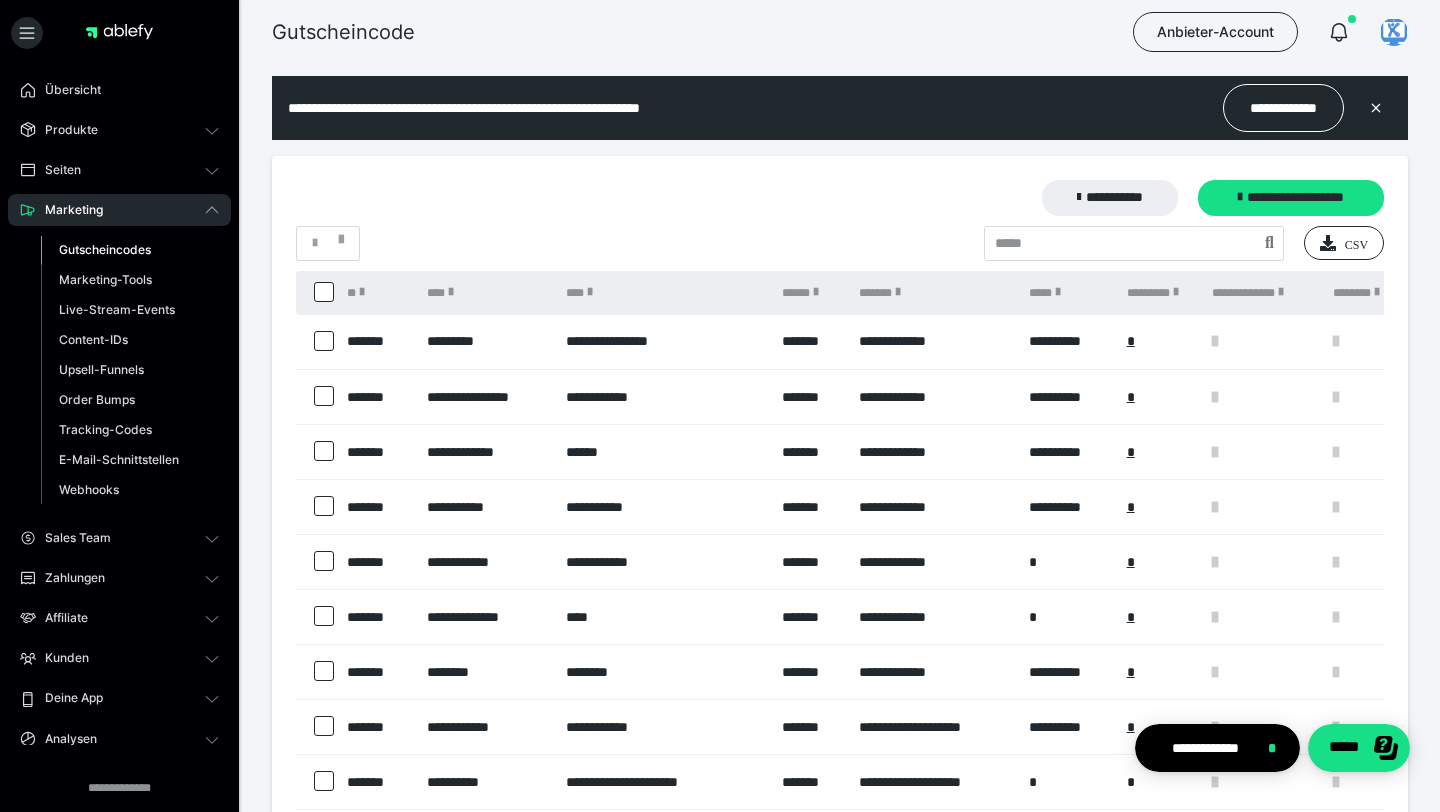 scroll, scrollTop: 0, scrollLeft: 0, axis: both 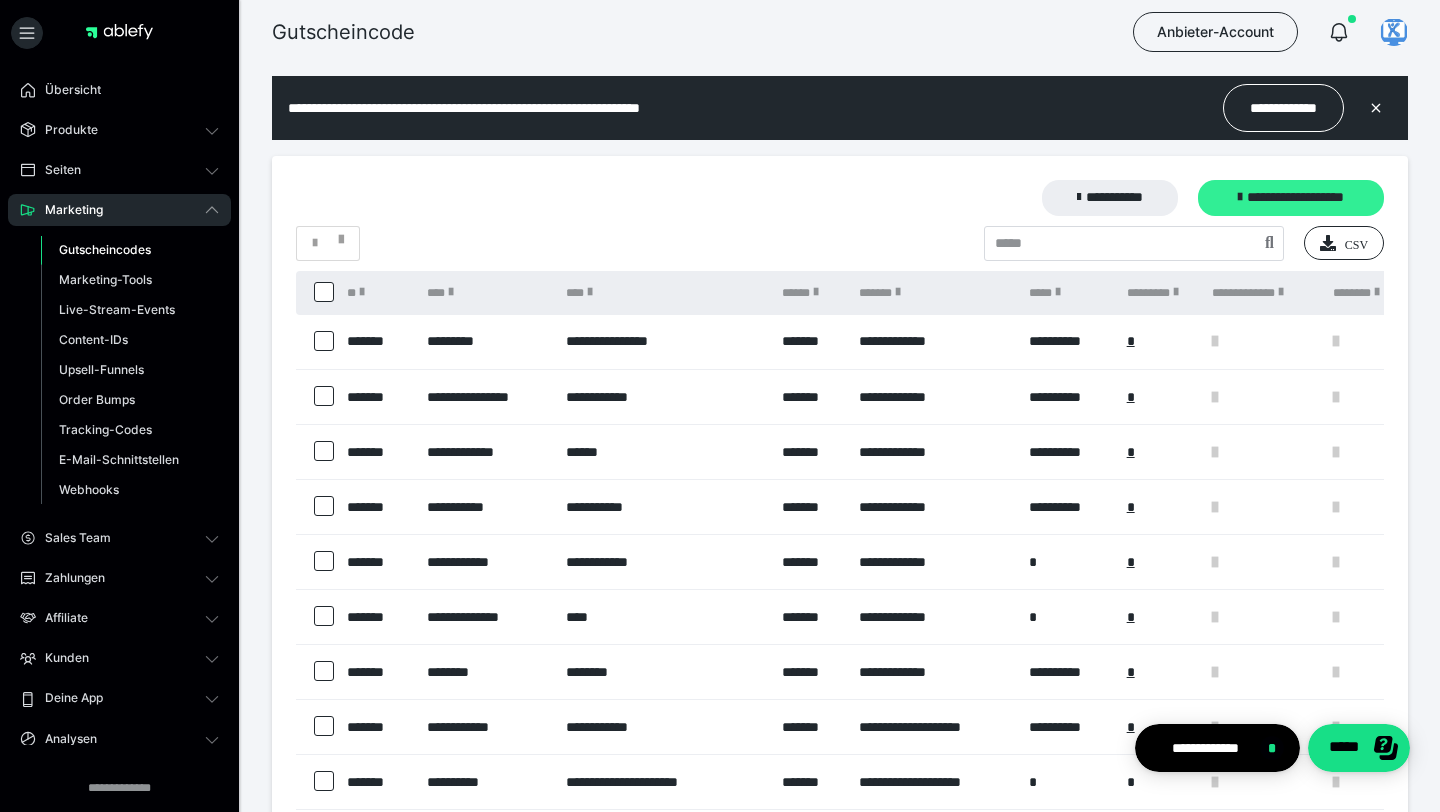click on "**********" at bounding box center [1291, 198] 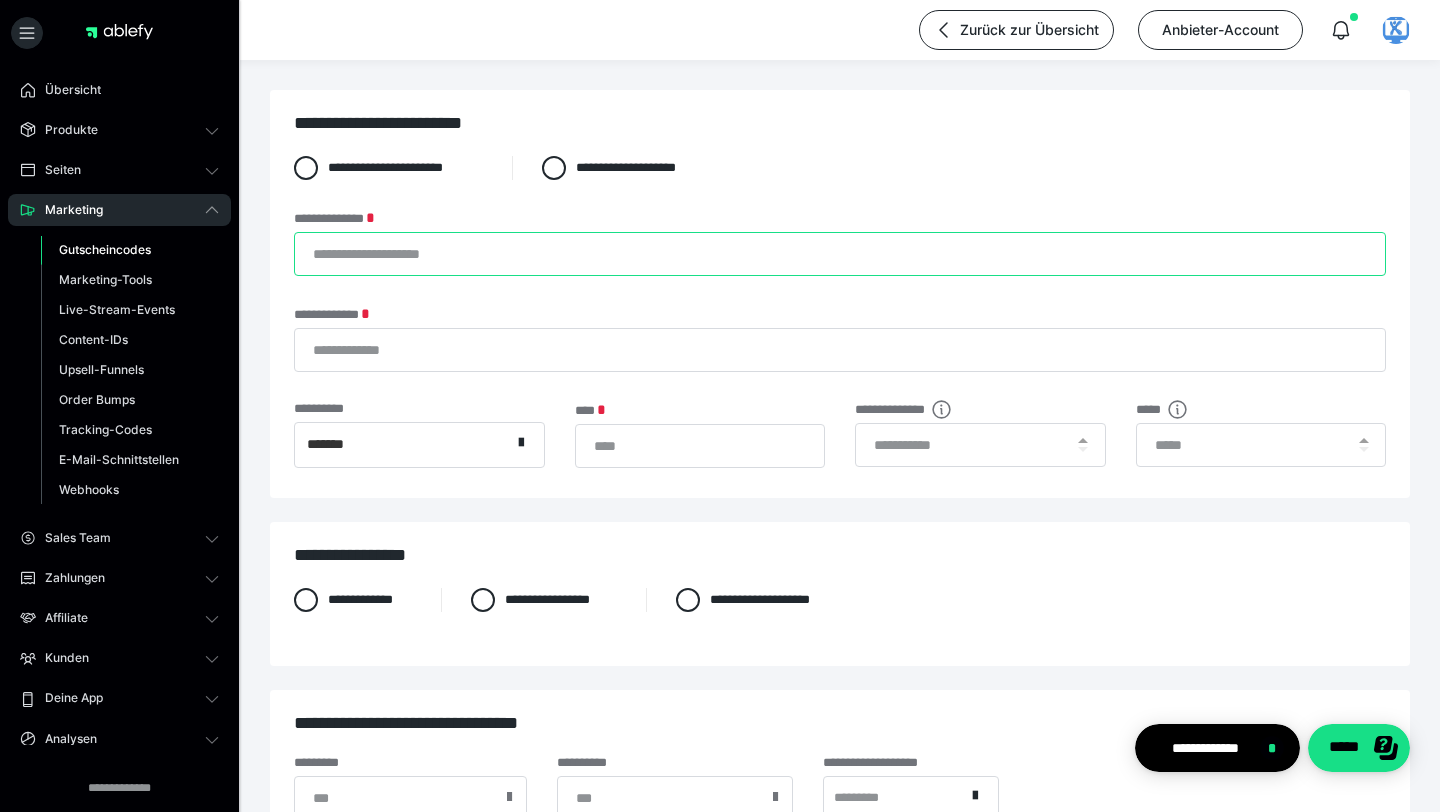 click on "**********" at bounding box center (840, 254) 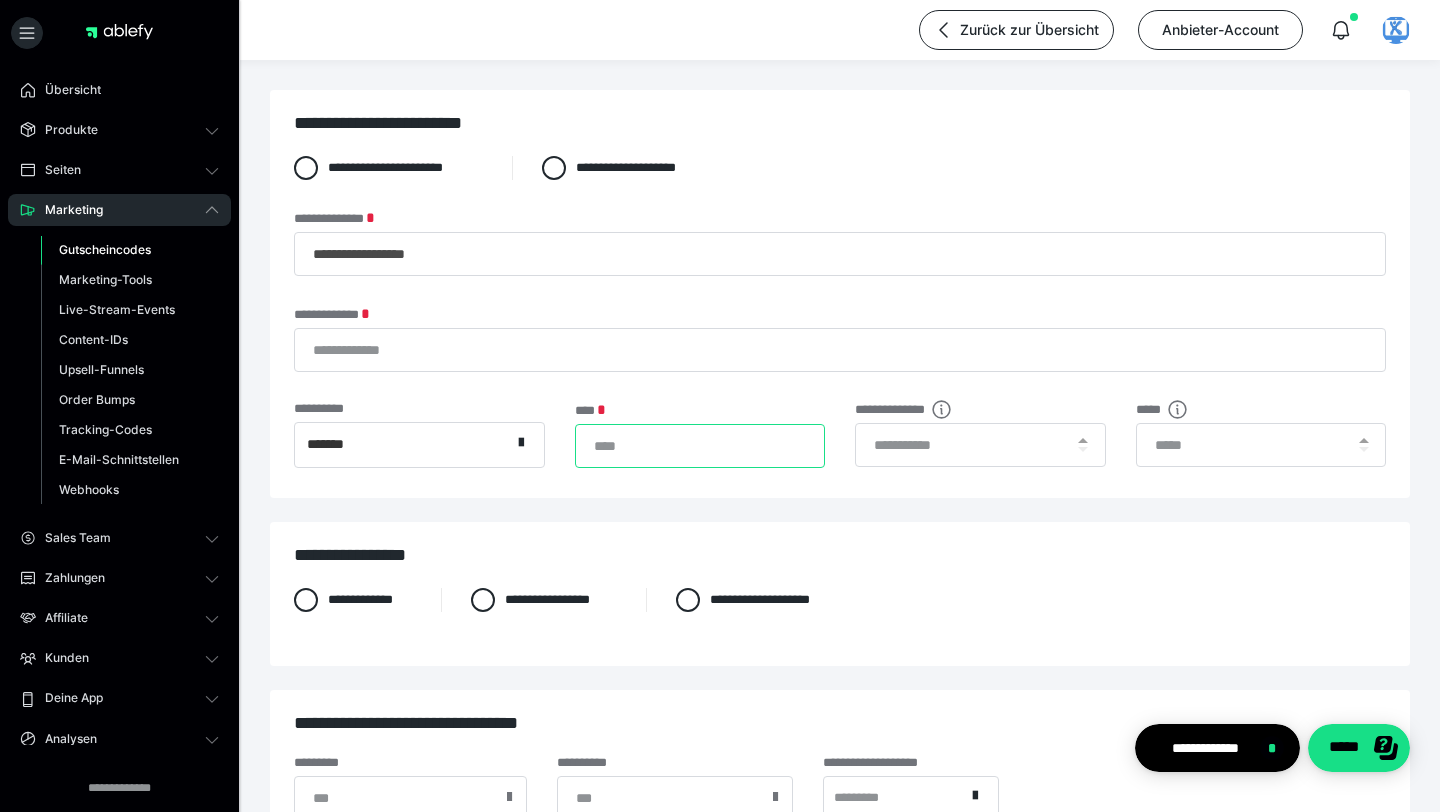 click on "*" at bounding box center (700, 446) 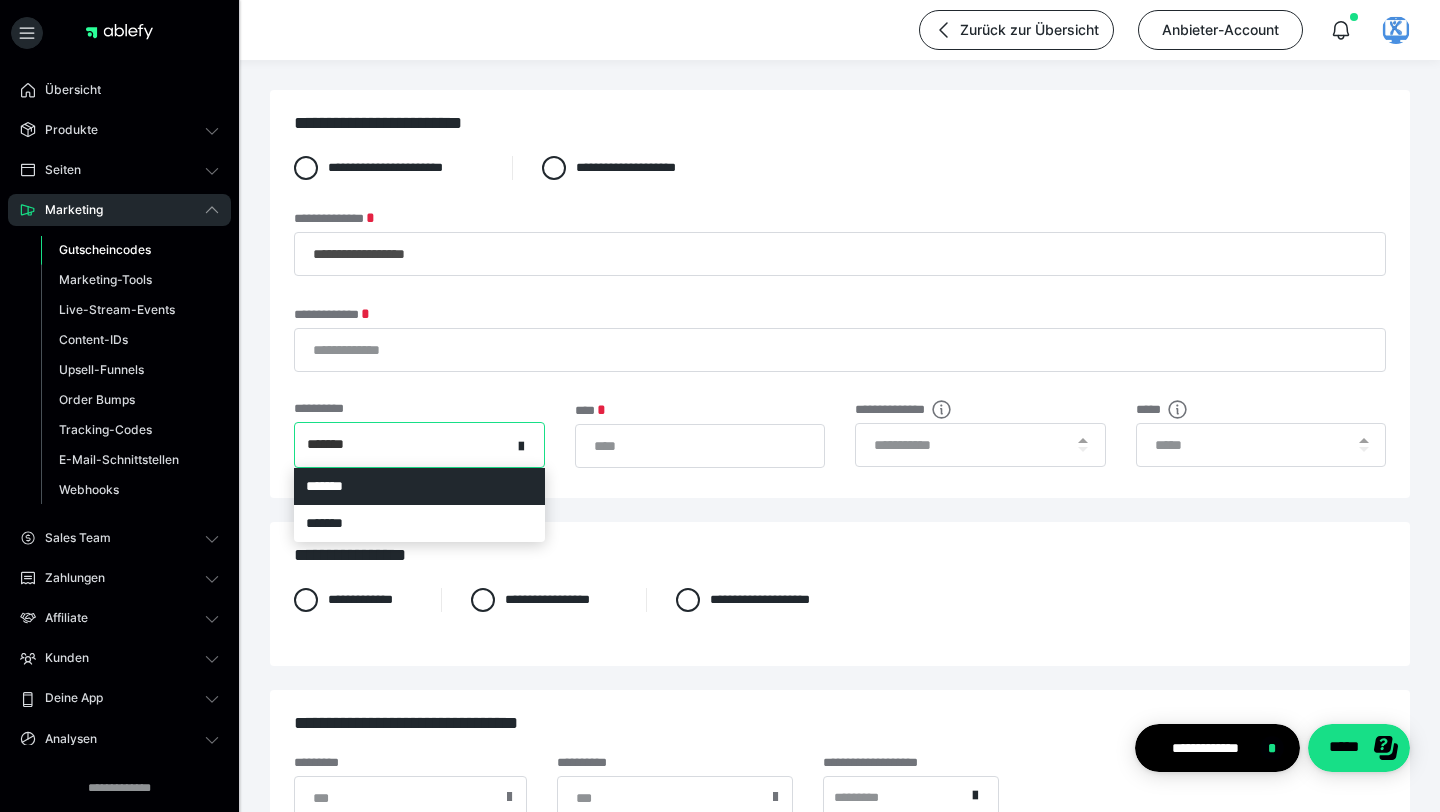 click on "*******" at bounding box center [403, 445] 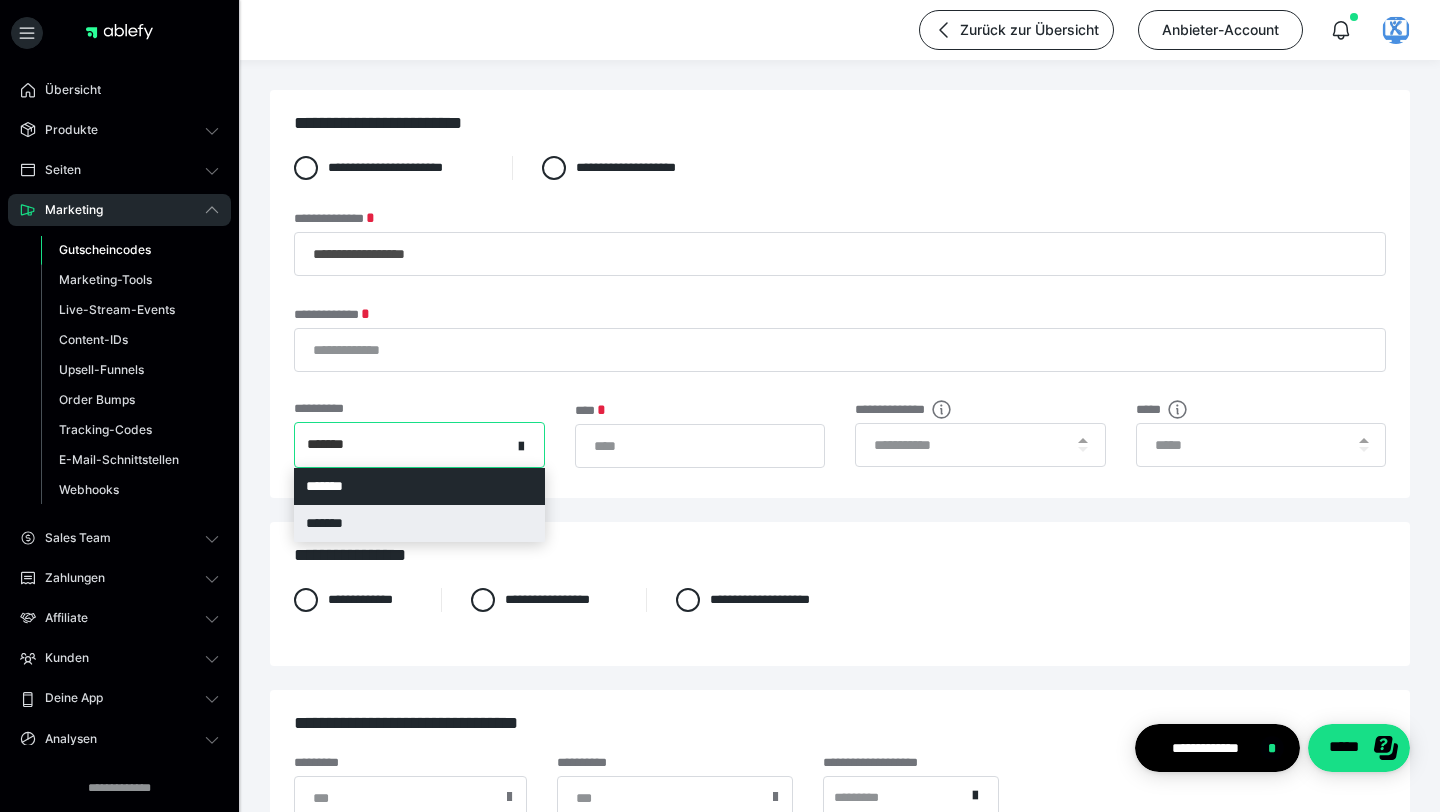 click on "*******" at bounding box center [419, 523] 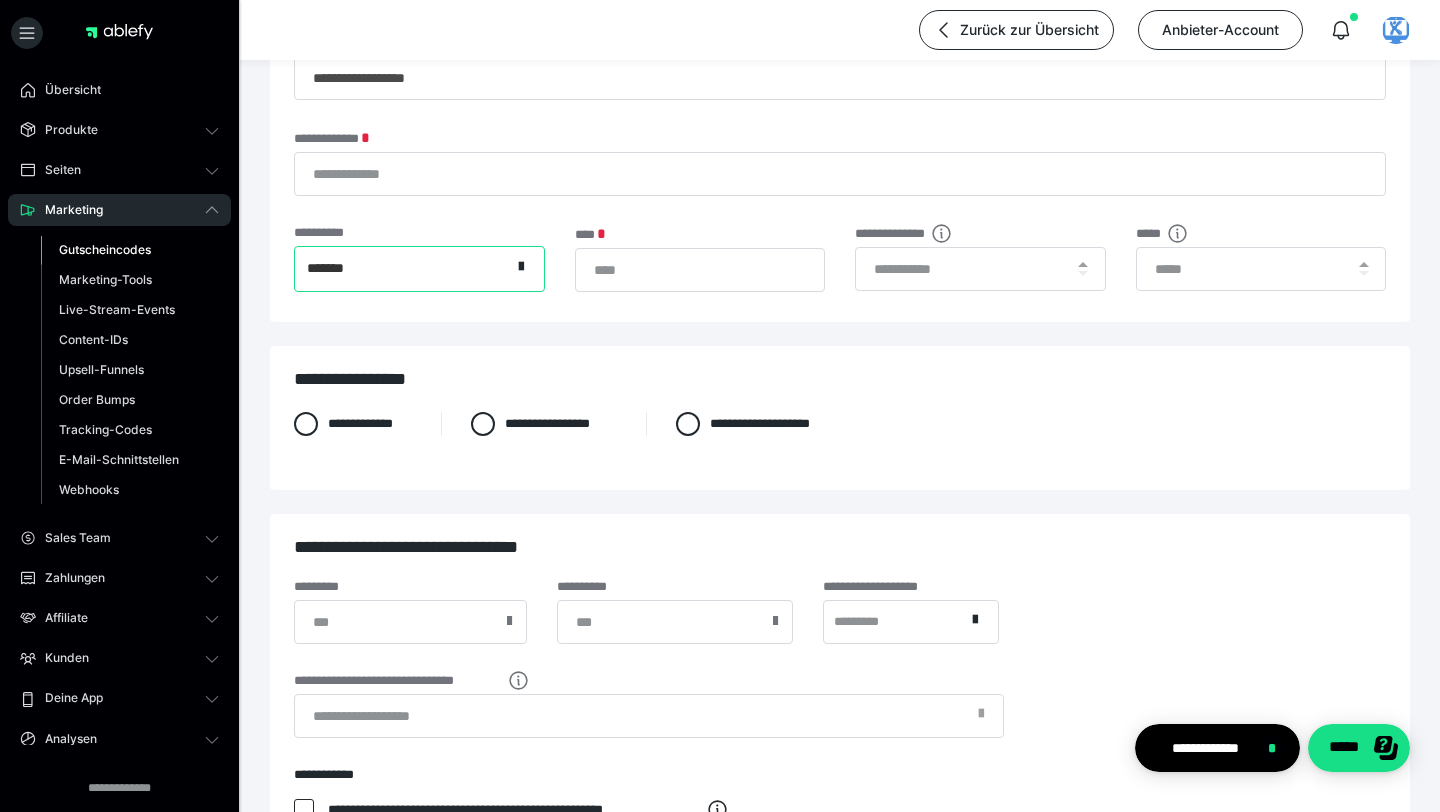 scroll, scrollTop: 0, scrollLeft: 0, axis: both 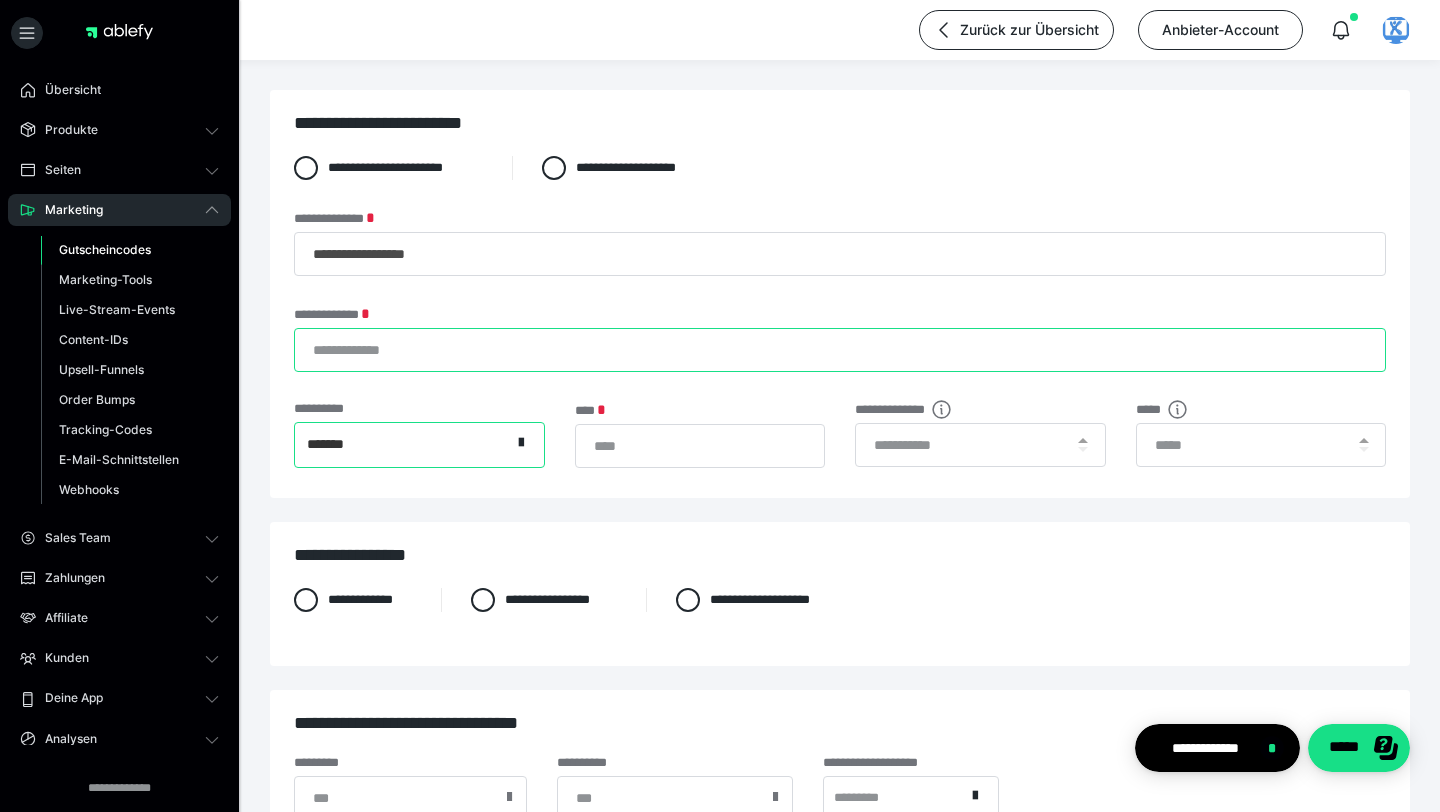 click on "**********" at bounding box center [840, 350] 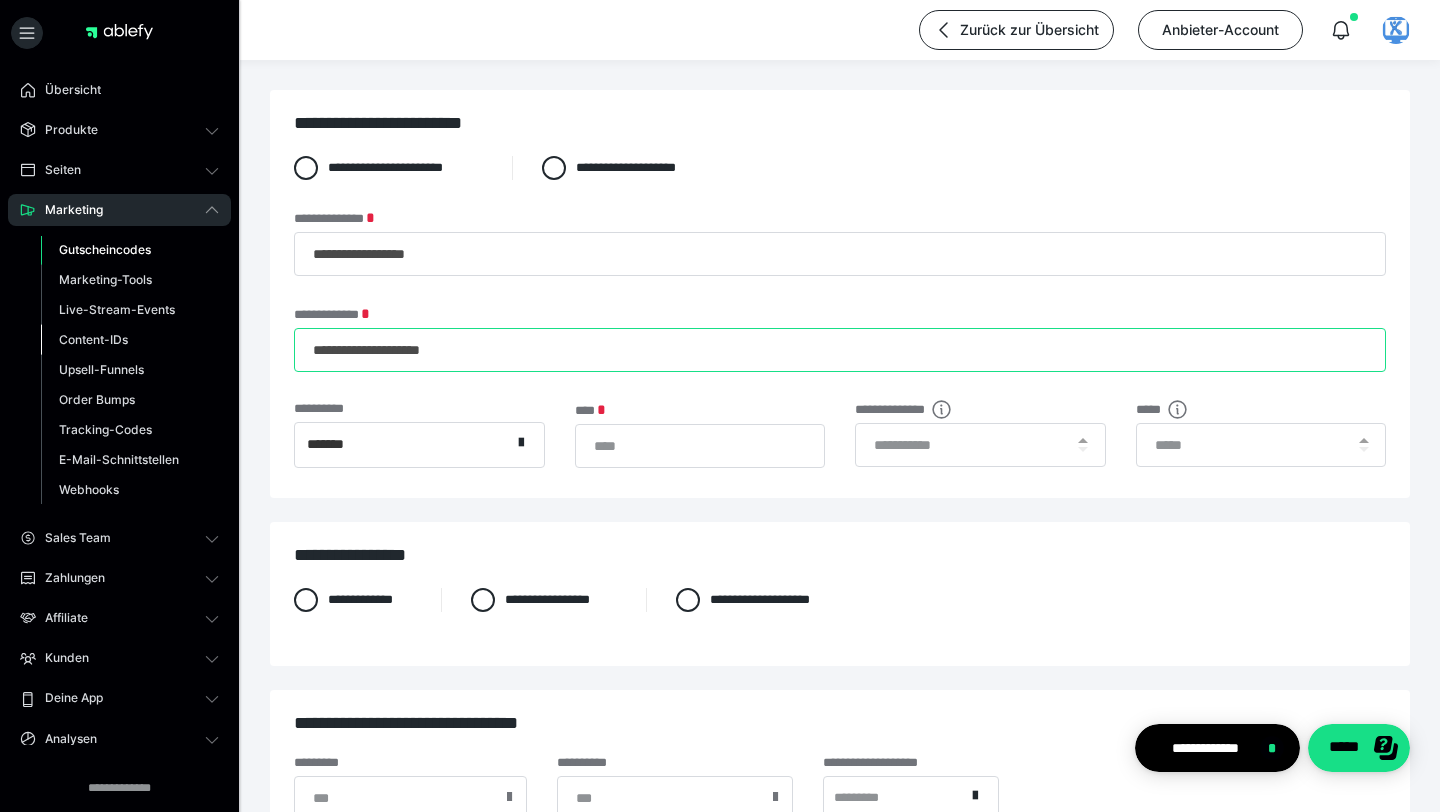scroll, scrollTop: 0, scrollLeft: 0, axis: both 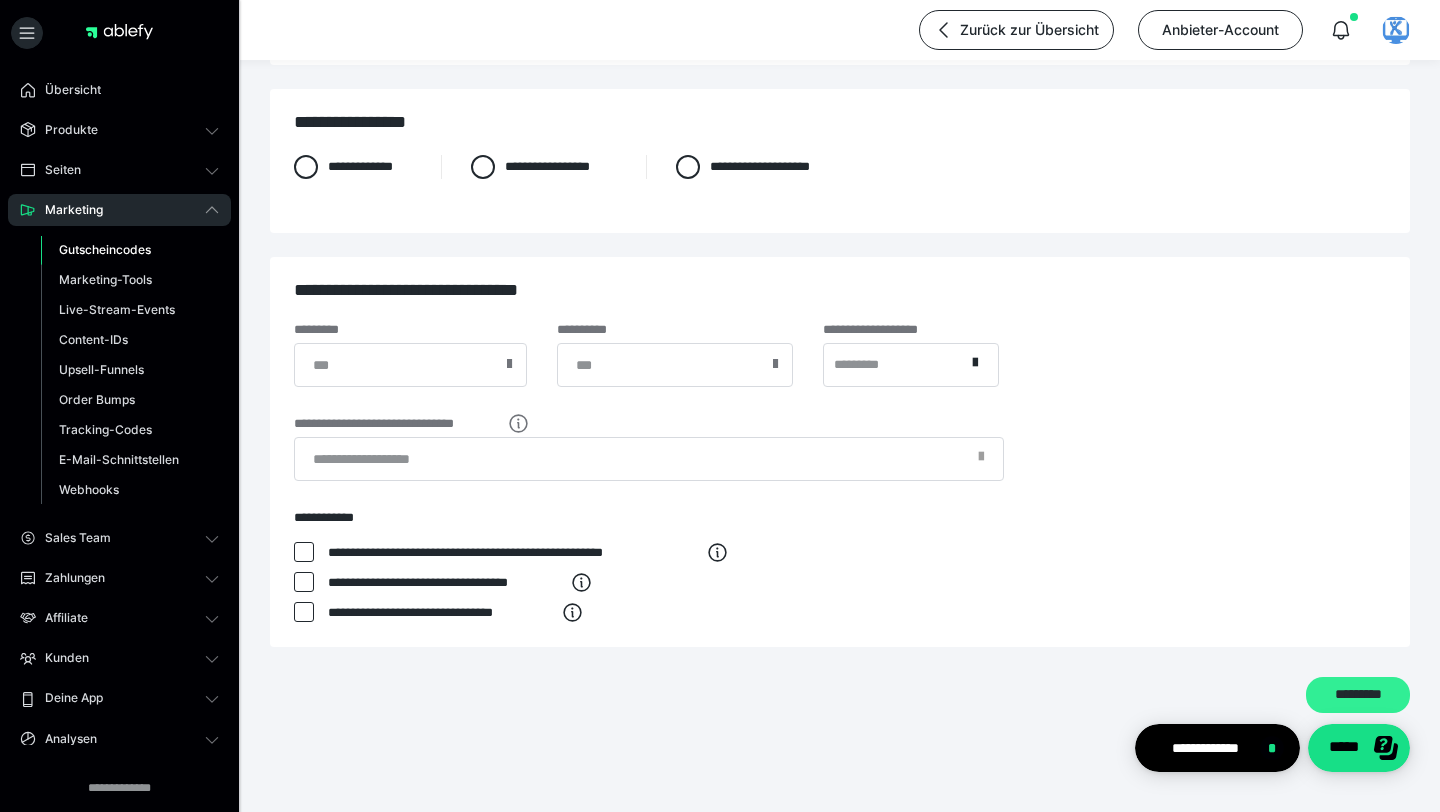 click on "*********" at bounding box center (1358, 695) 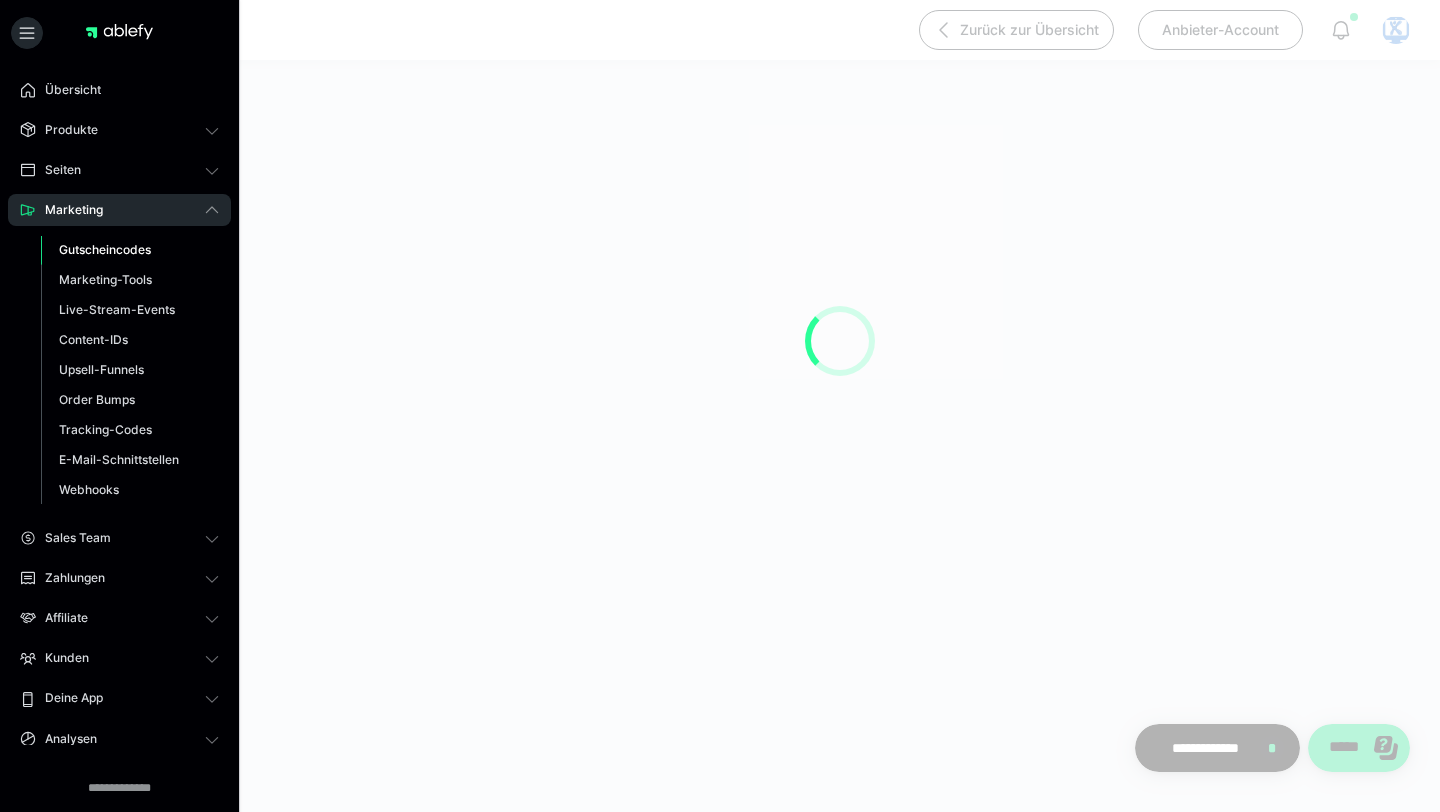 scroll, scrollTop: 0, scrollLeft: 0, axis: both 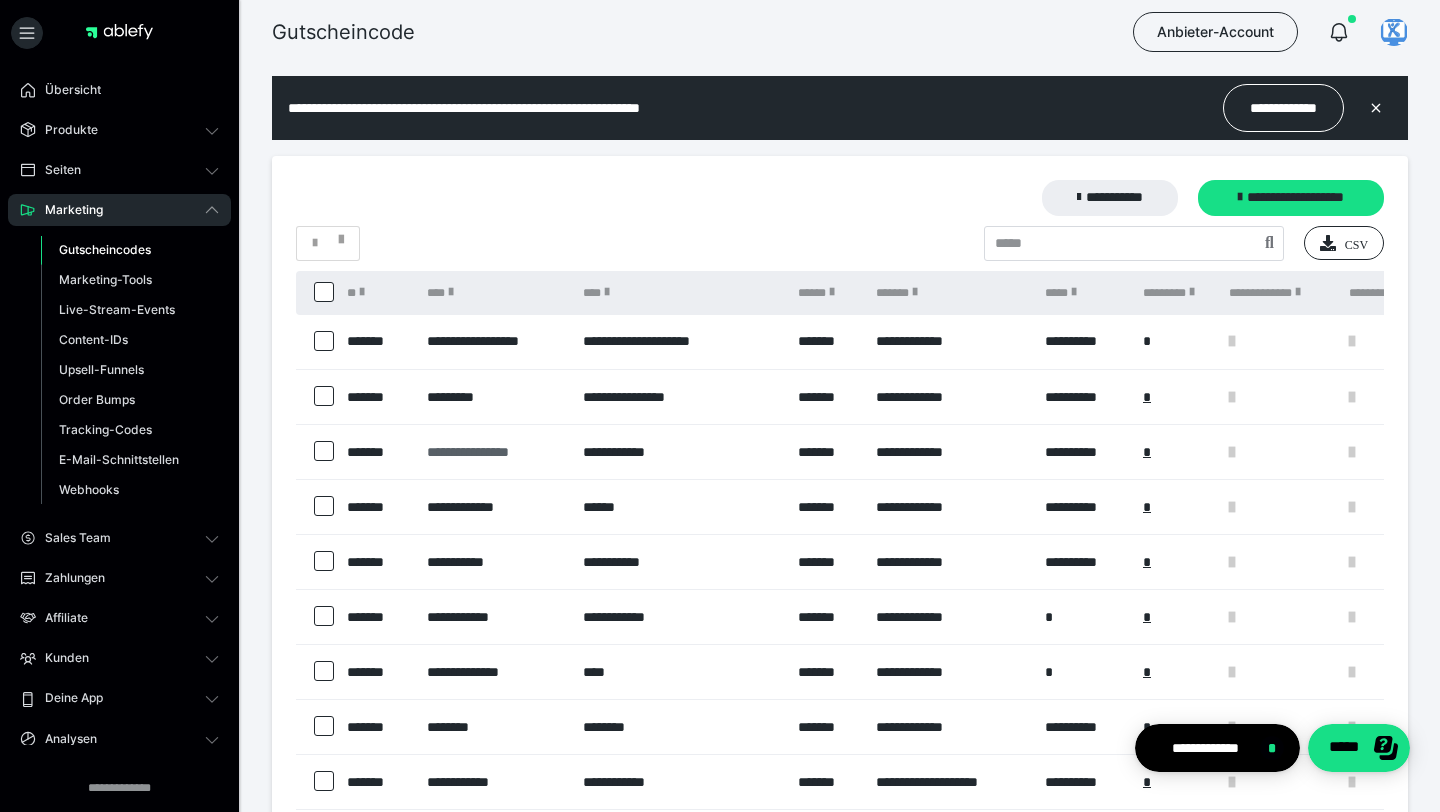 click on "**********" at bounding box center (494, 452) 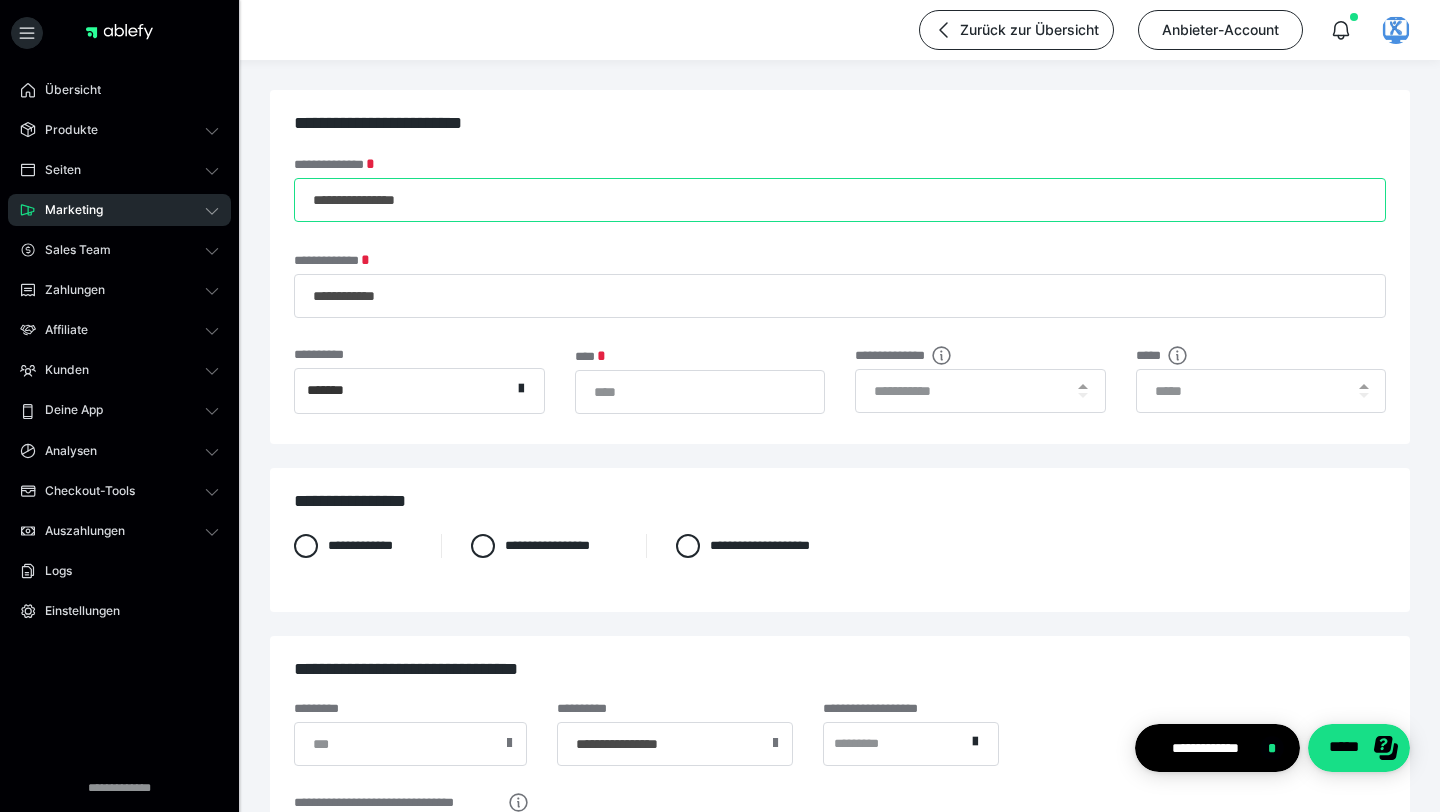 click on "**********" at bounding box center [840, 200] 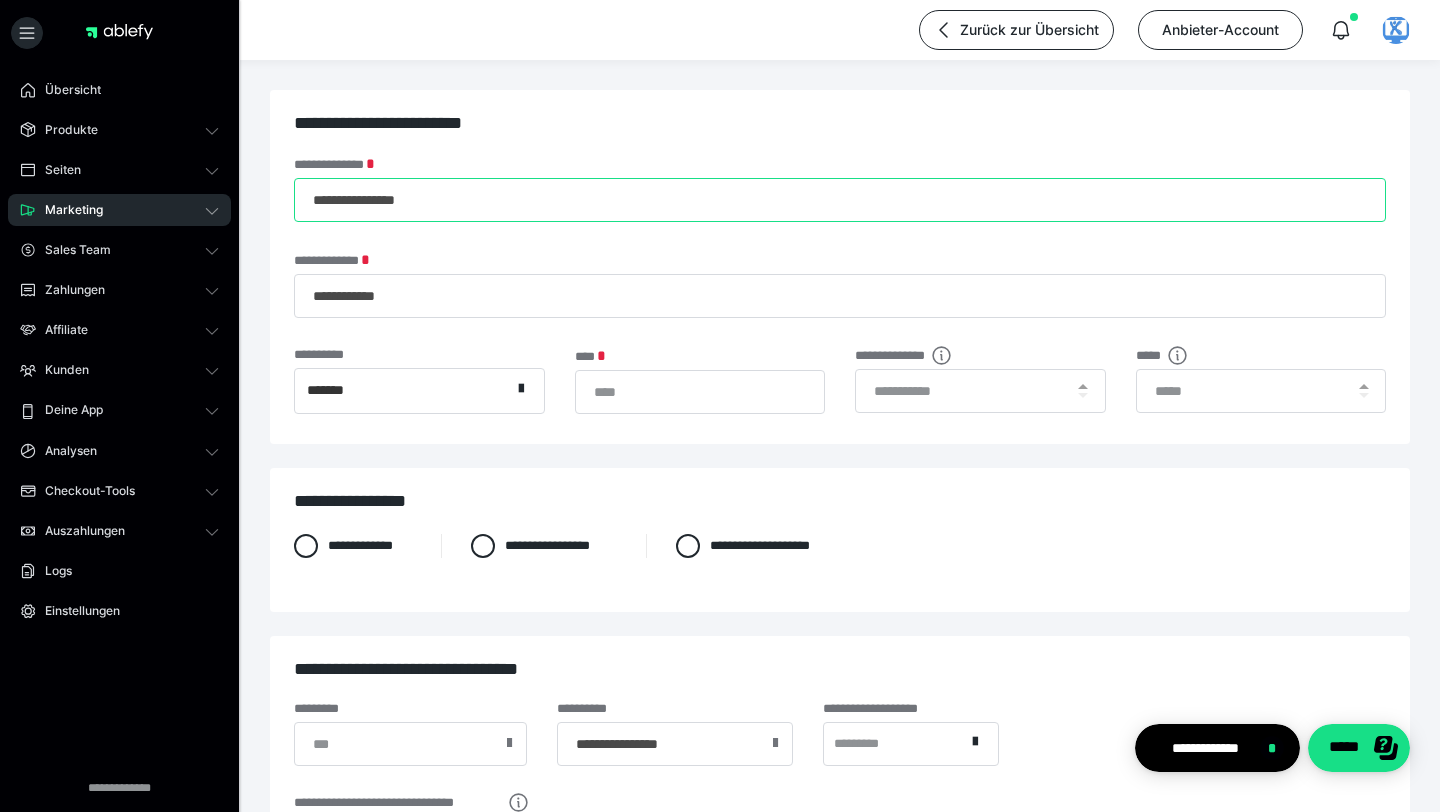 scroll, scrollTop: 379, scrollLeft: 0, axis: vertical 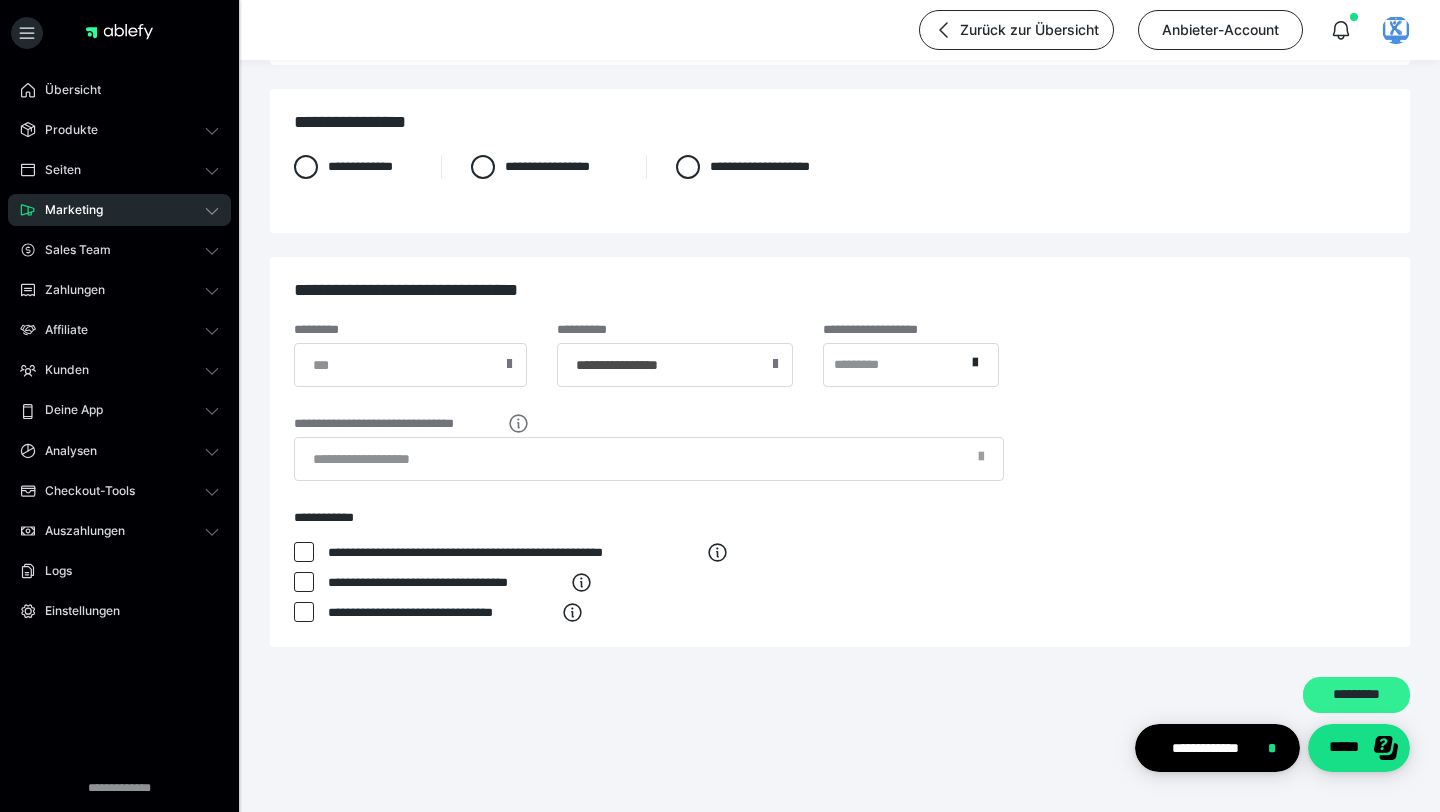 click on "*********" at bounding box center (1356, 695) 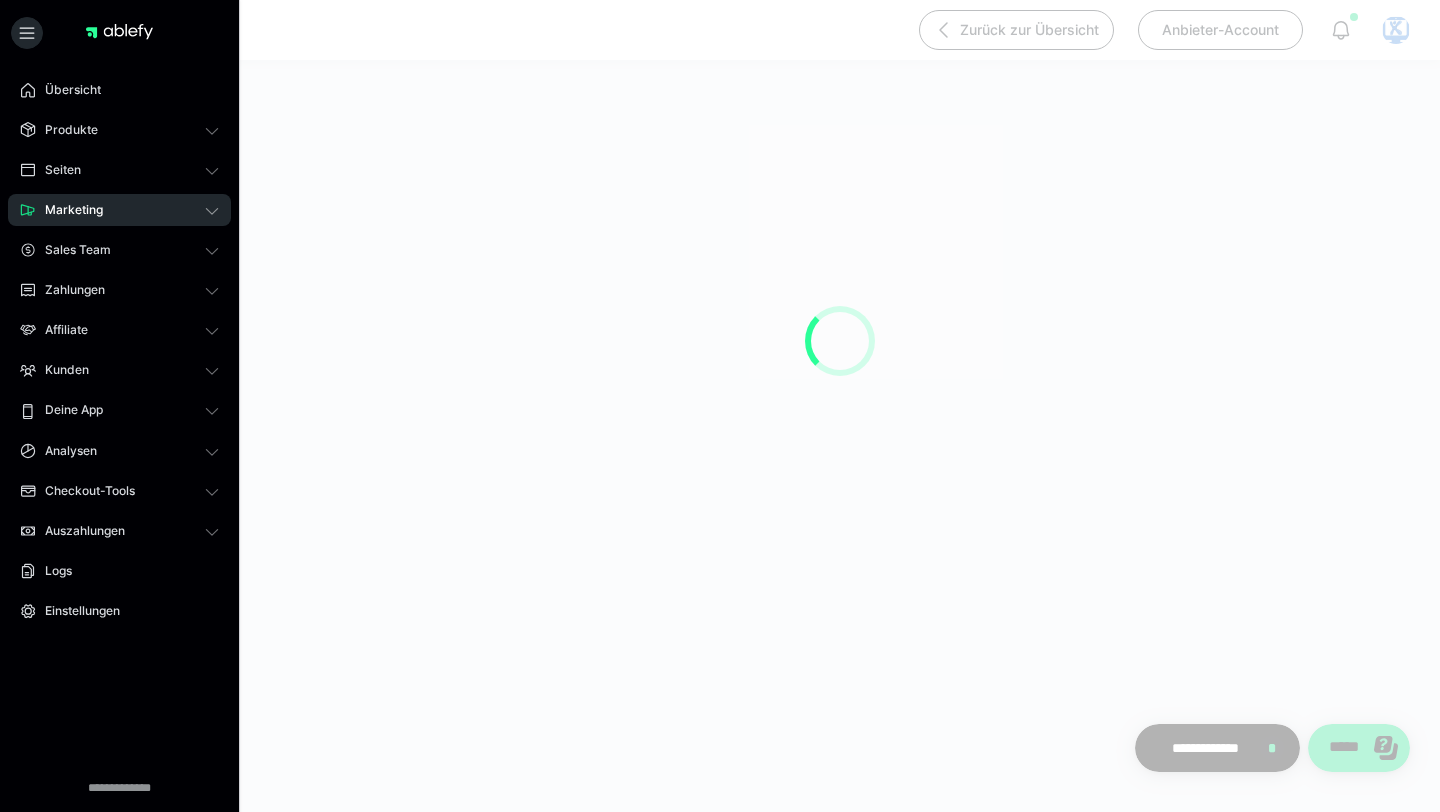 scroll, scrollTop: 190, scrollLeft: 0, axis: vertical 